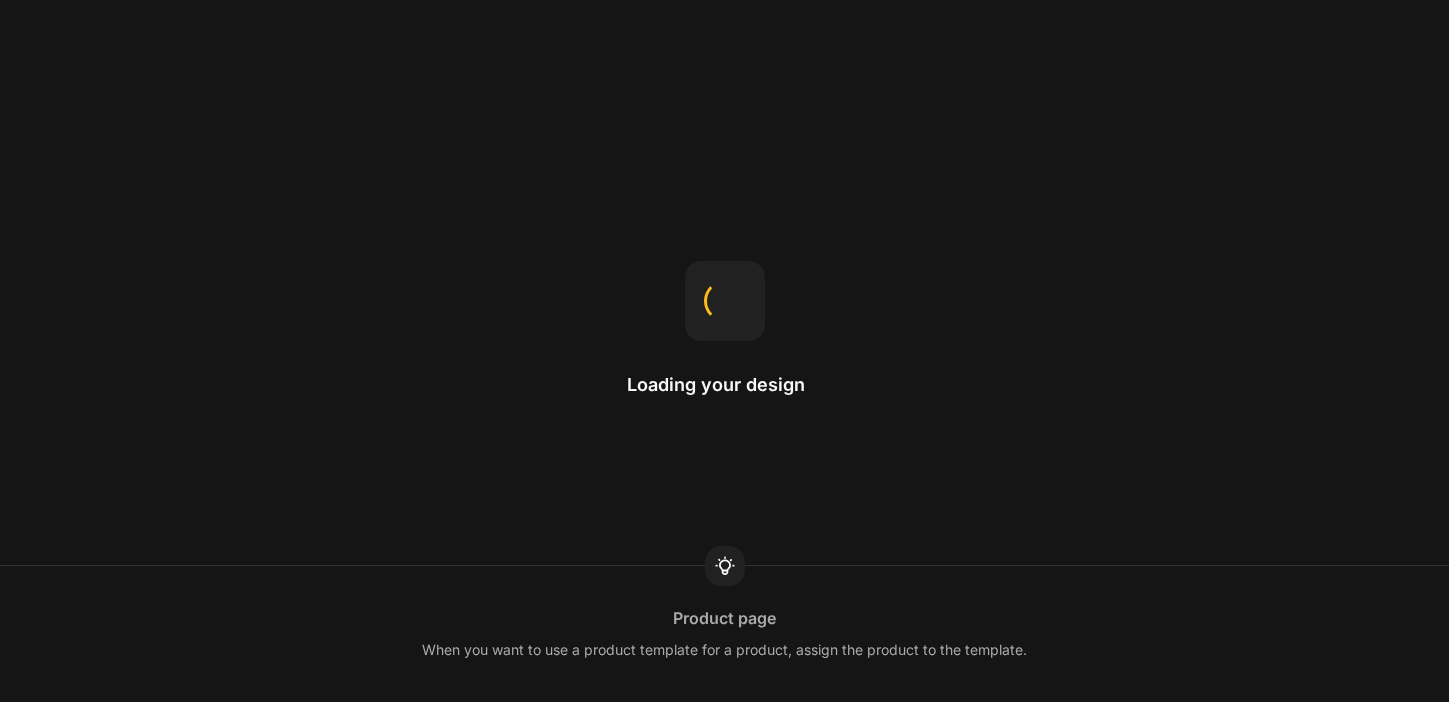 scroll, scrollTop: 0, scrollLeft: 0, axis: both 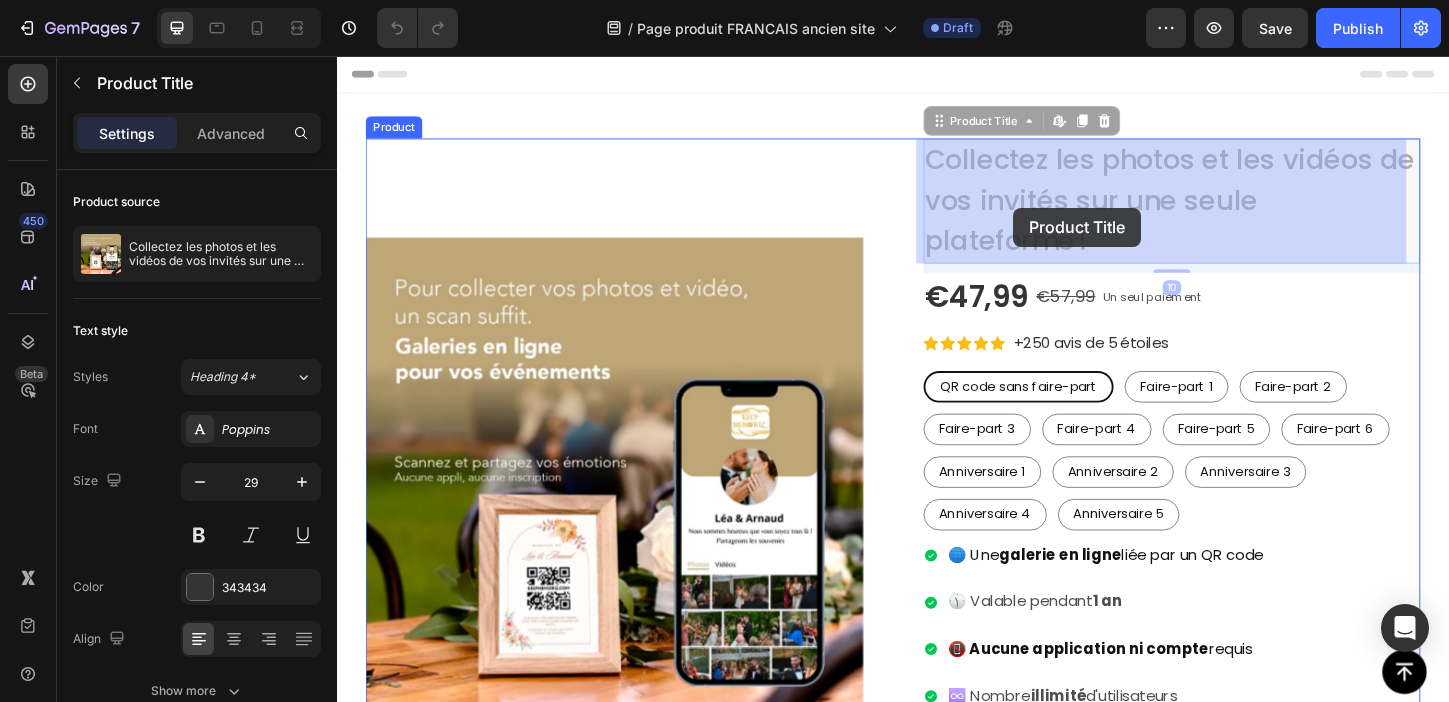 drag, startPoint x: 1145, startPoint y: 250, endPoint x: 1067, endPoint y: 219, distance: 83.9345 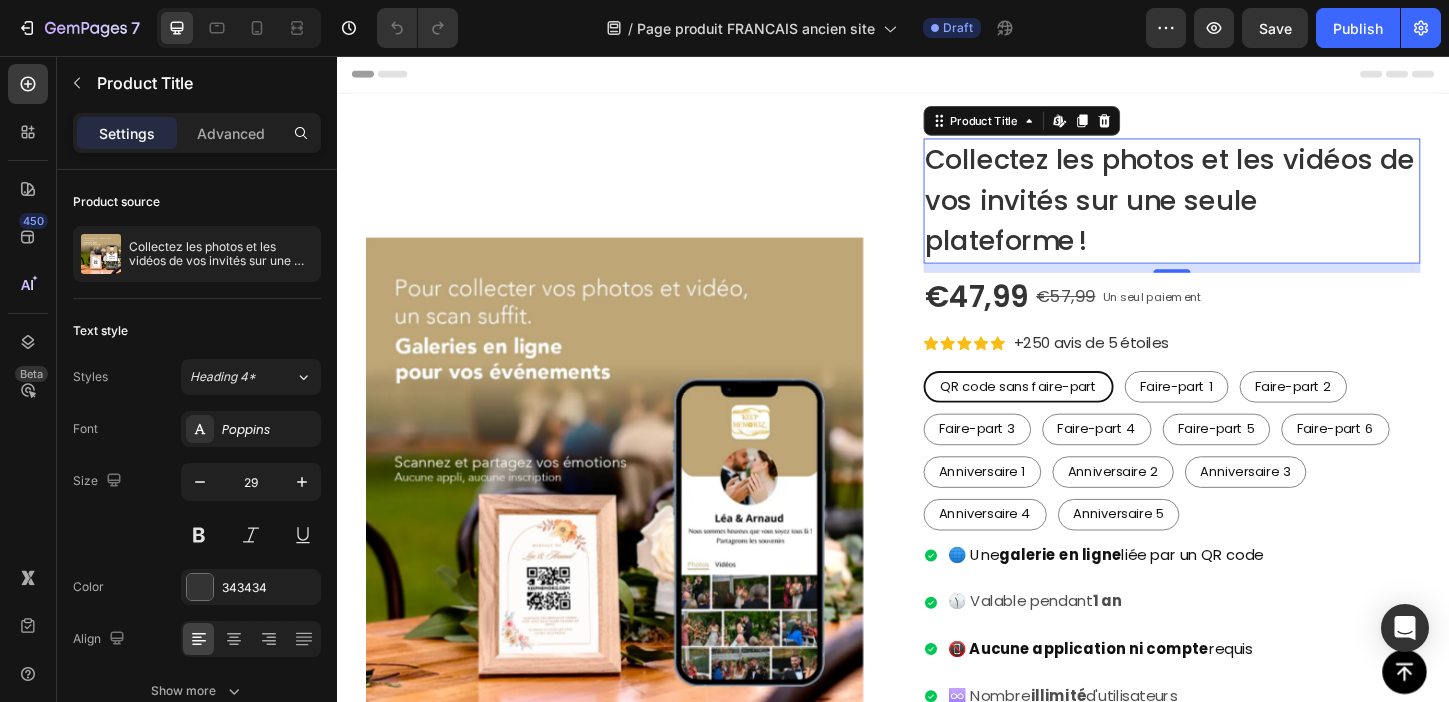 click on "Collectez les photos et les vidéos de vos invités sur une seule plateforme !" at bounding box center [1238, 212] 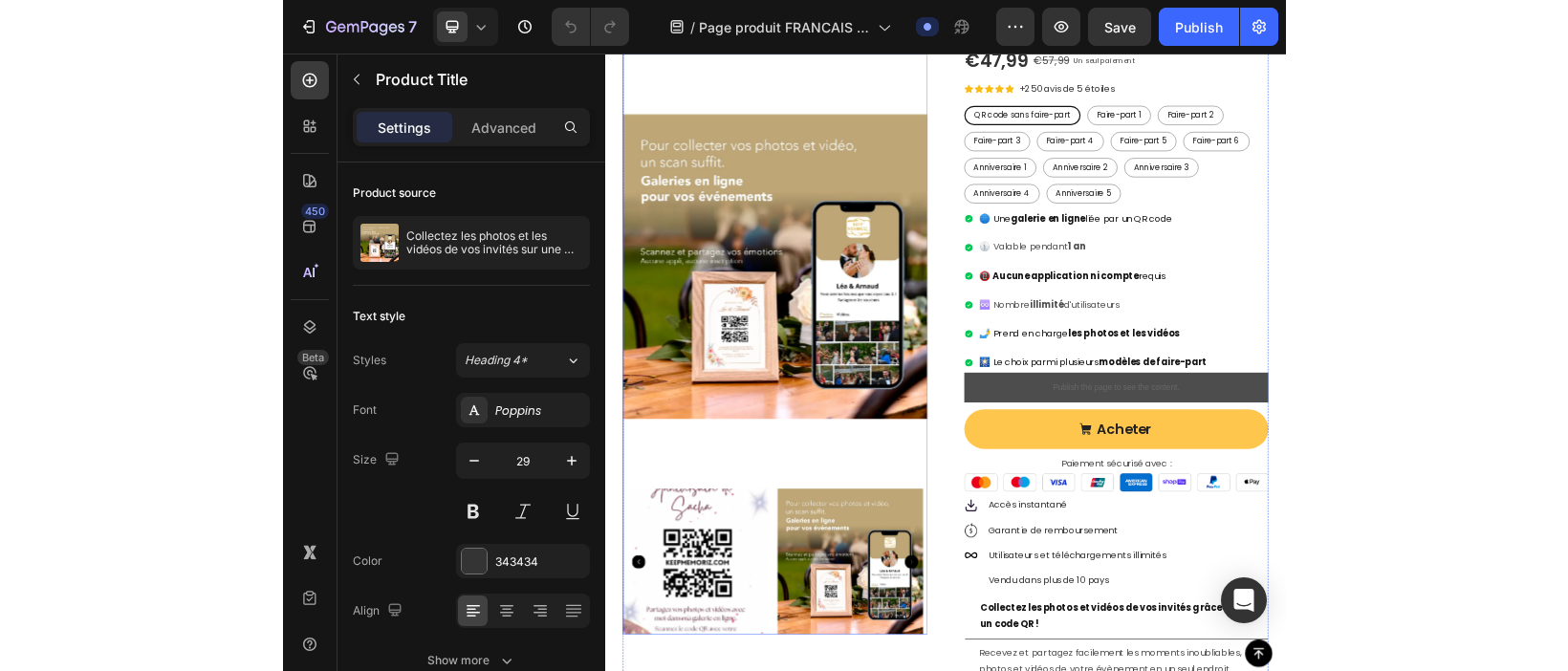 scroll, scrollTop: 238, scrollLeft: 0, axis: vertical 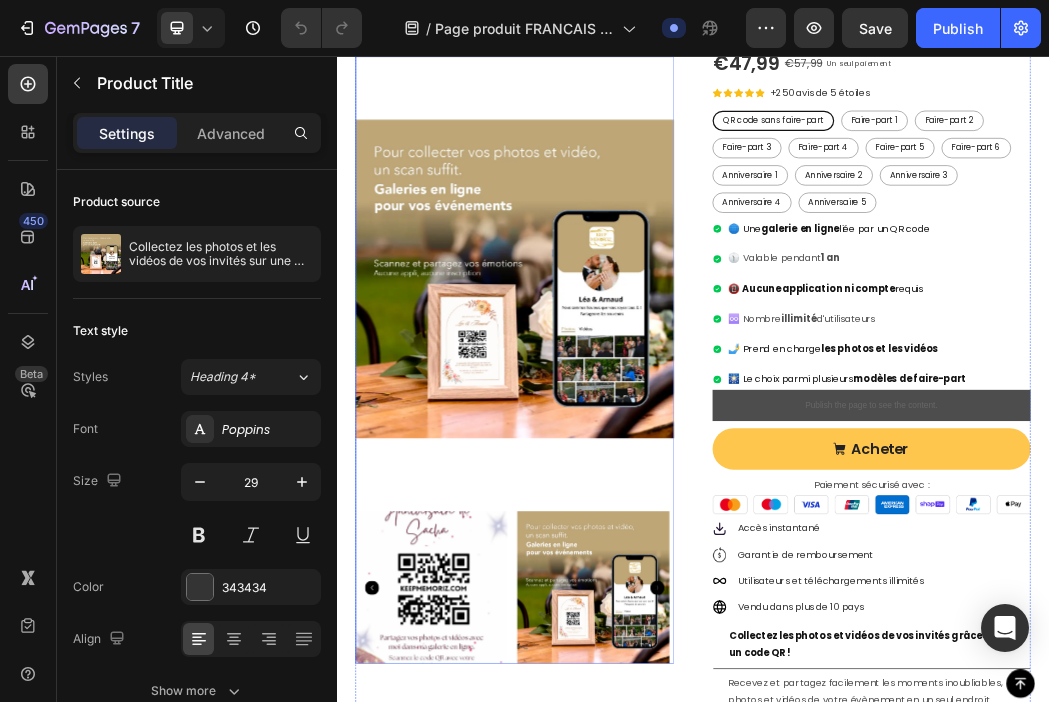 click at bounding box center (496, 951) 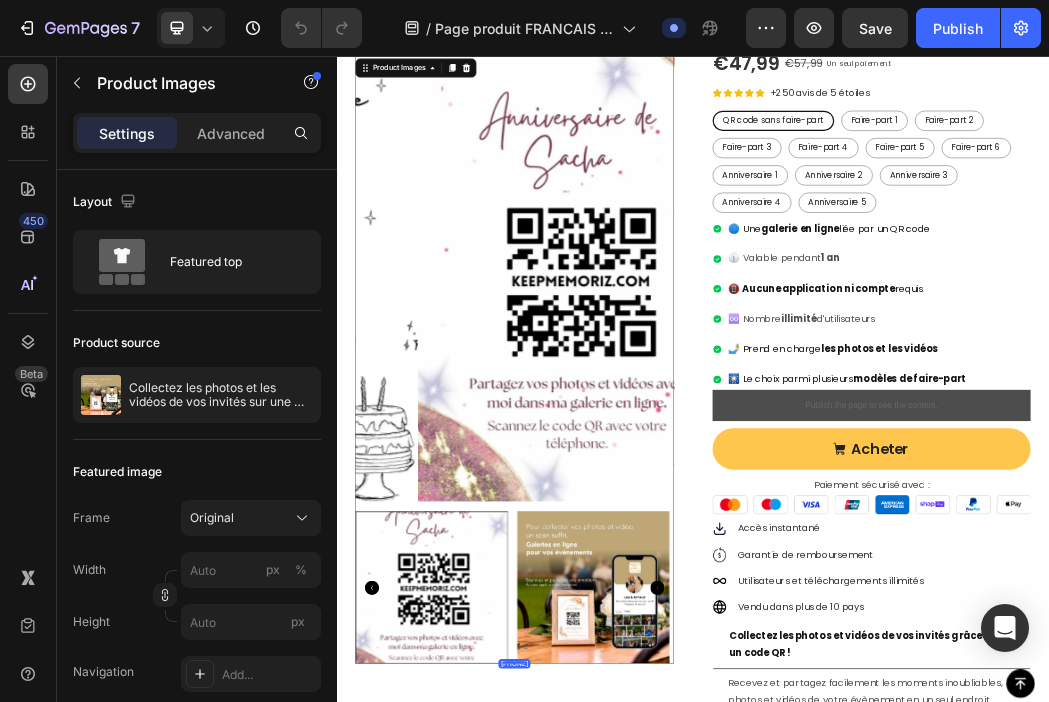click at bounding box center (768, 951) 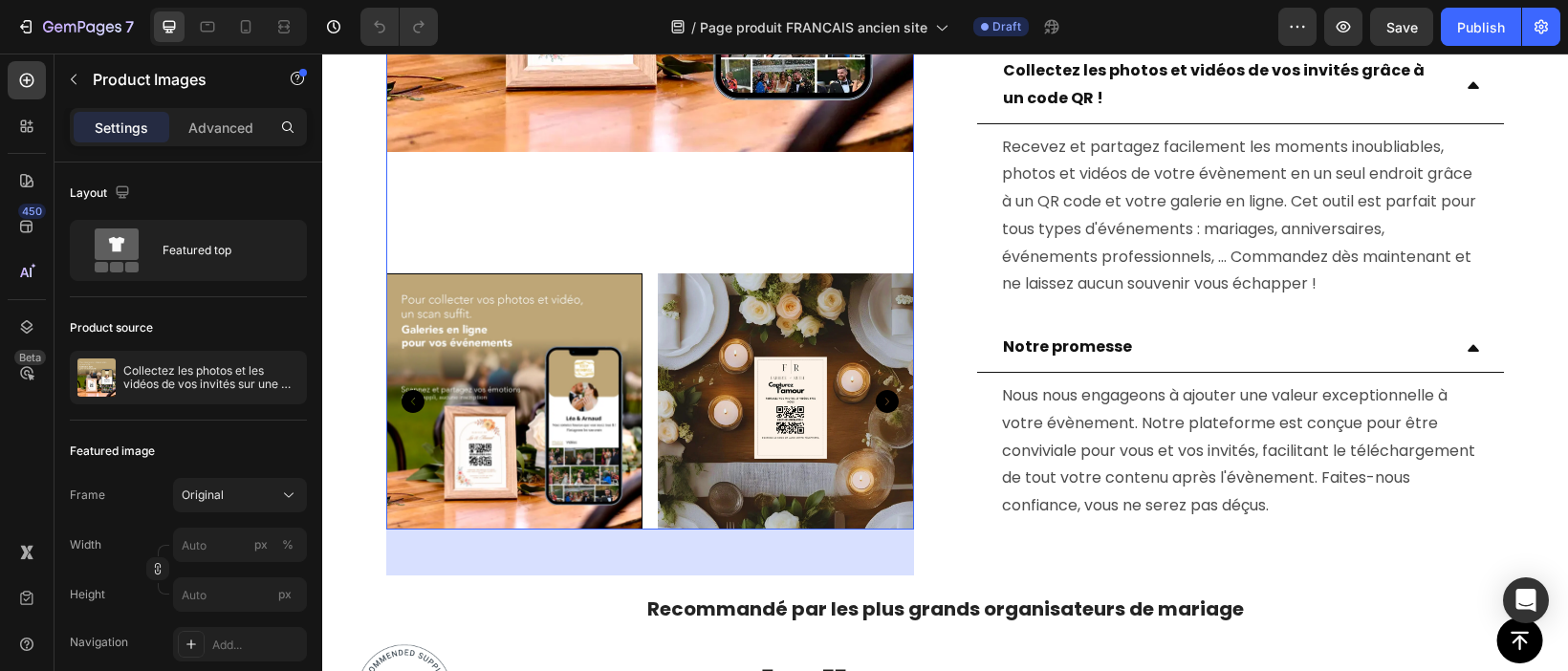 scroll, scrollTop: 1173, scrollLeft: 0, axis: vertical 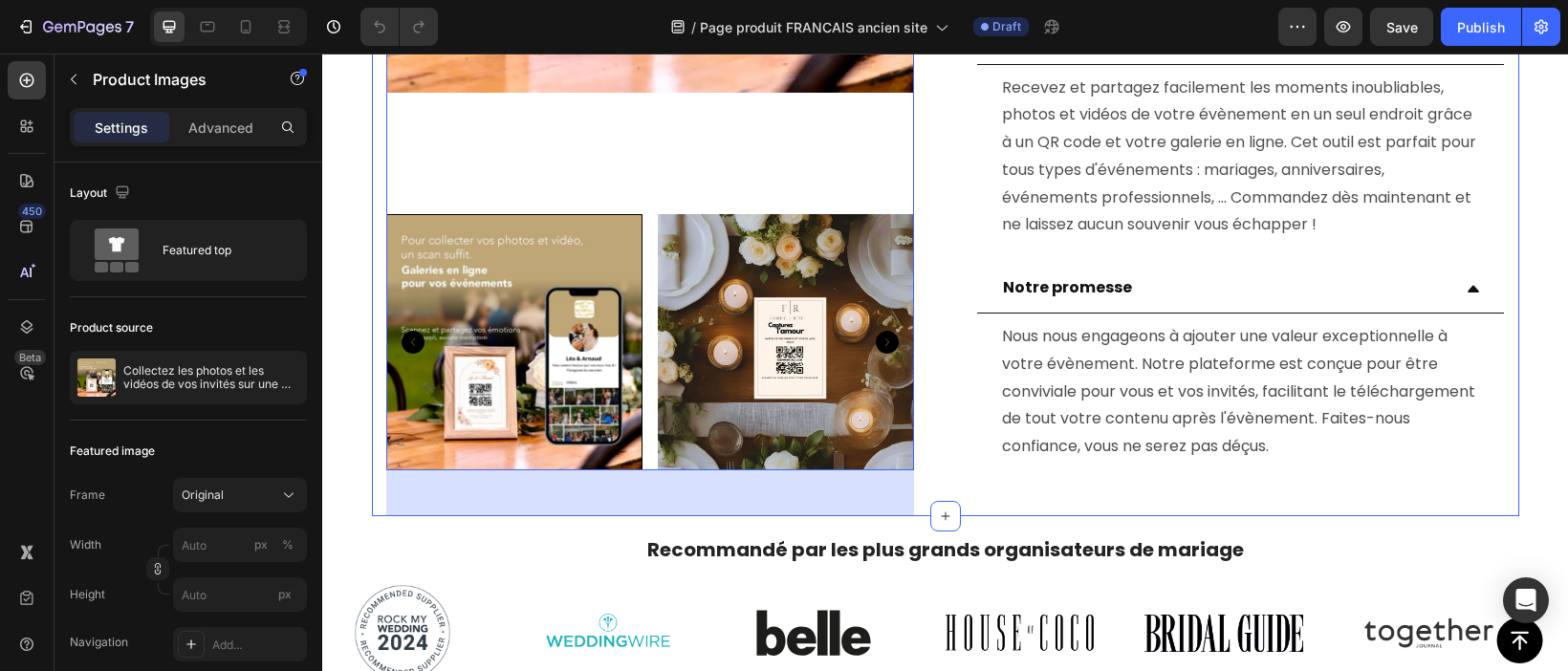 click on "Product Images   631.555 Collectez les photos et les vidéos de vos invités sur une seule plateforme ! Product Title €47,99 Product Price Product Price €57,99 Product Price Product Price  Un seul paiement Text Block Row                Icon                Icon                Icon                Icon                Icon Icon List Hoz +250 avis de 5 étoiles Text block Row QR code sans faire-part QR code sans faire-part QR code sans faire-part Faire-part 1 Faire-part 1 Faire-part 1 Faire-part 2 Faire-part 2 Faire-part 2 Faire-part 3 Faire-part 3 Faire-part 3 Faire-part 4 Faire-part 4 Faire-part 4 Faire-part 5 Faire-part 5 Faire-part 5 Faire-part 6 Faire-part 6 Faire-part 6 Anniversaire 1 Anniversaire 1 Anniversaire 1 Anniversaire 2 Anniversaire 2 Anniversaire 2 Anniversaire 3 Anniversaire 3 Anniversaire 3 Anniversaire 4 Anniversaire 4 Anniversaire 4 Anniversaire 5 Anniversaire 5 Anniversaire 5 Product Variants & Swatches 🌐 Une  galerie   en ligne  liée par un QR code  1 an les" at bounding box center (946, -282) 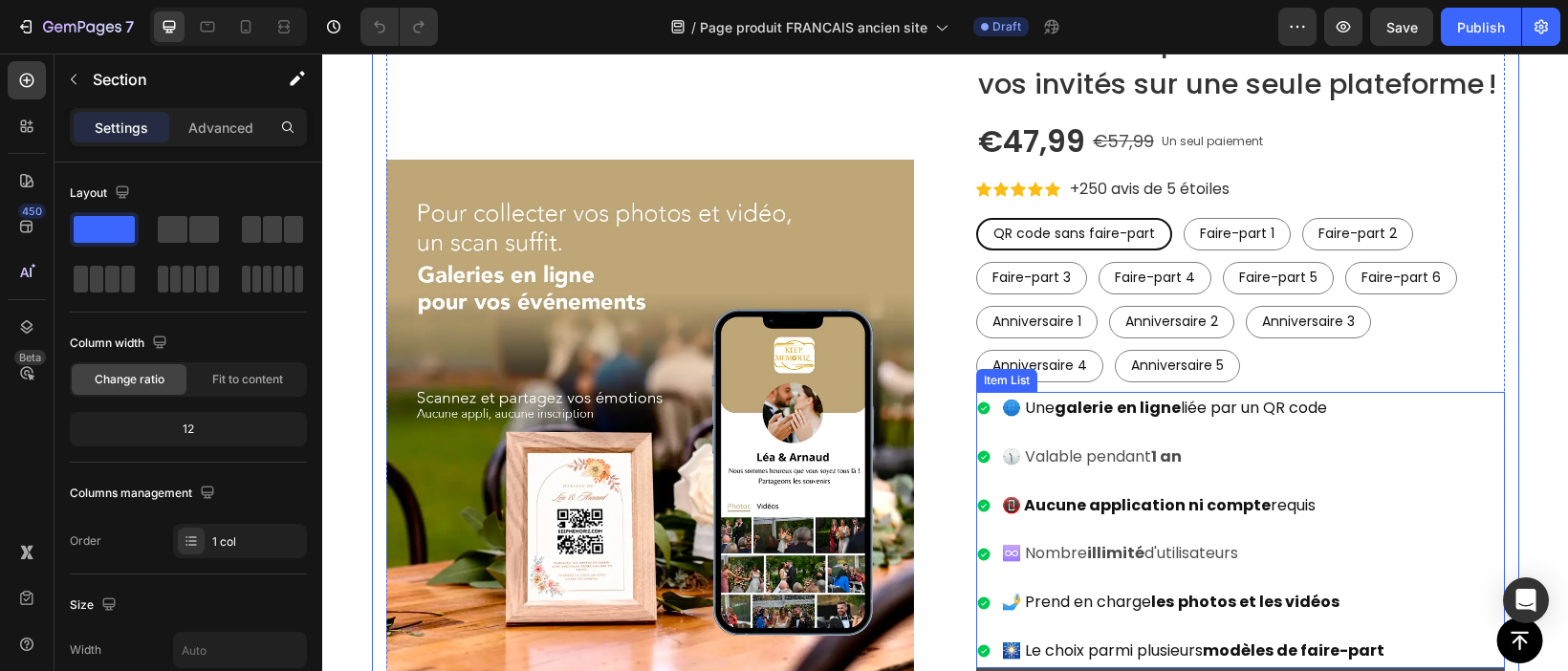 scroll, scrollTop: 119, scrollLeft: 0, axis: vertical 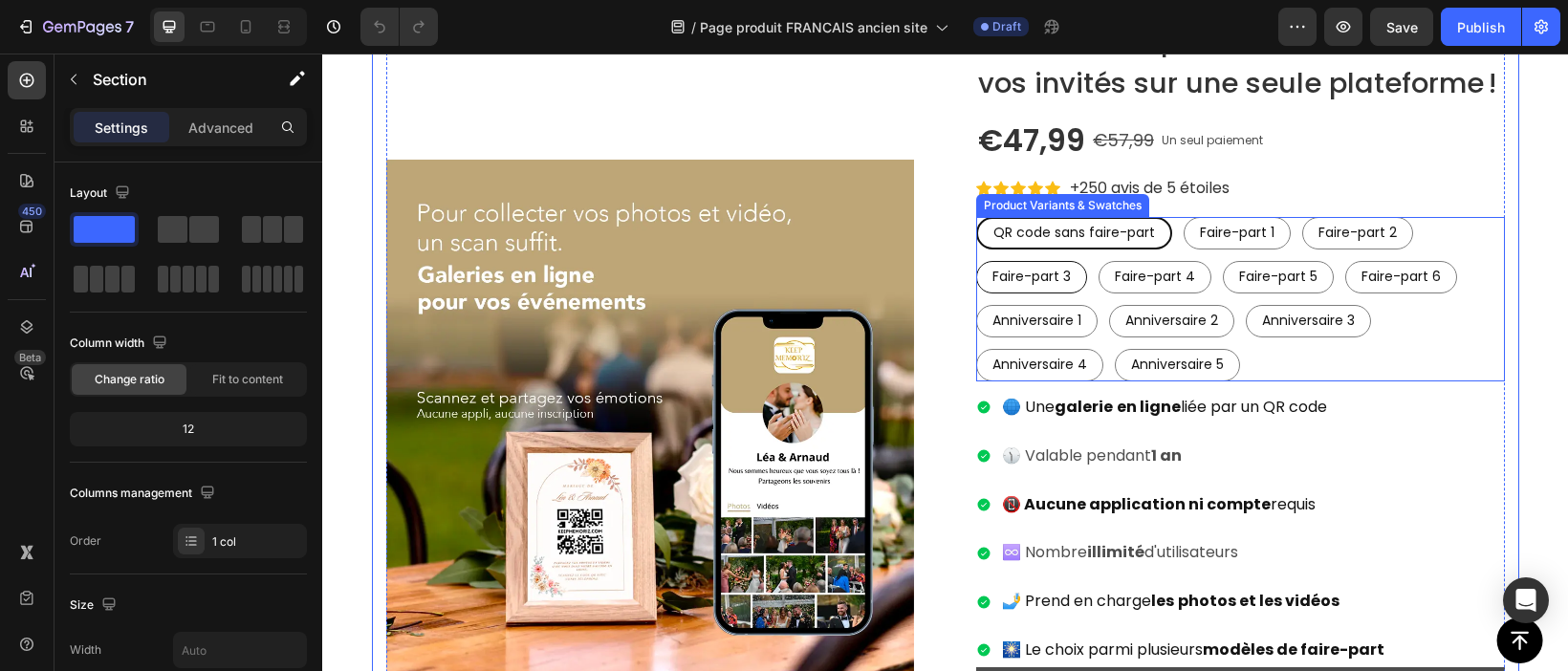 click on "Faire-part 3" at bounding box center [1032, 276] 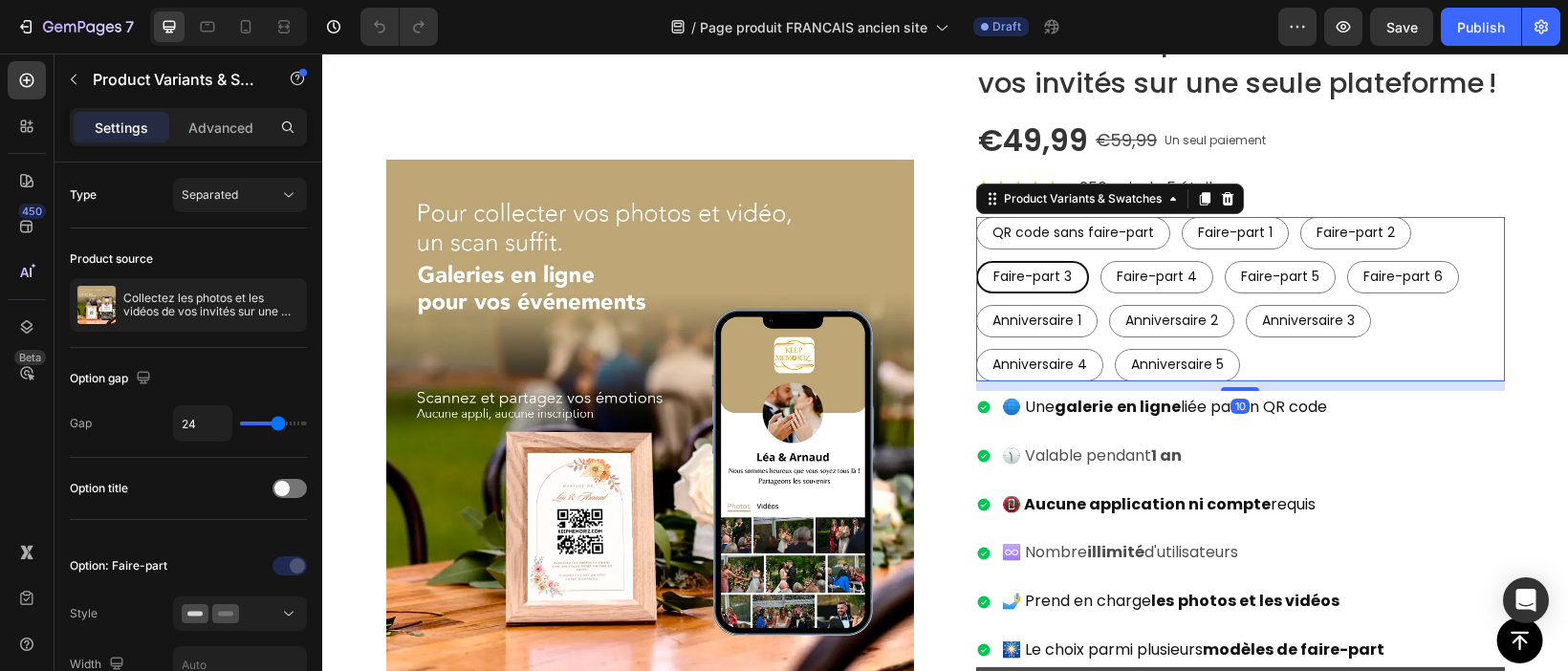 click on "Faire-part 3" at bounding box center (1033, 276) 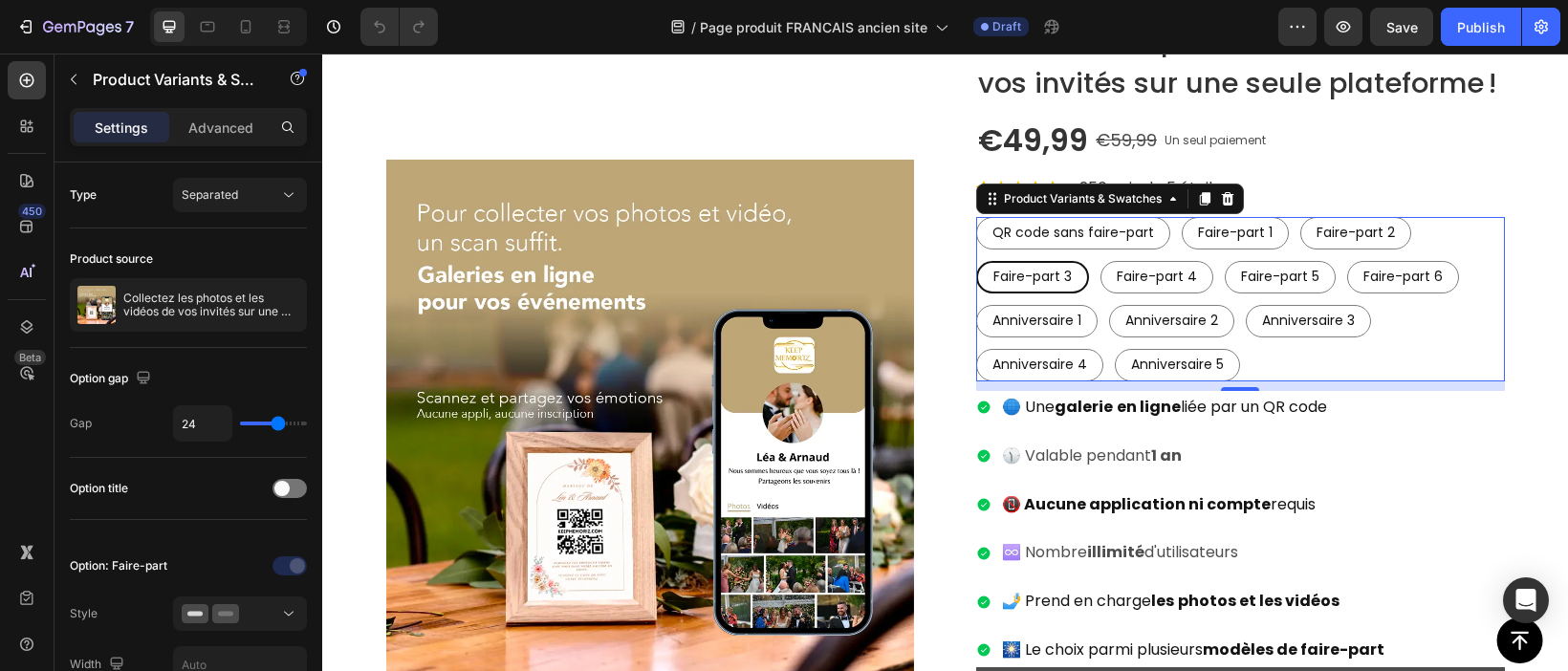 click on "Faire-part 3" at bounding box center (1033, 276) 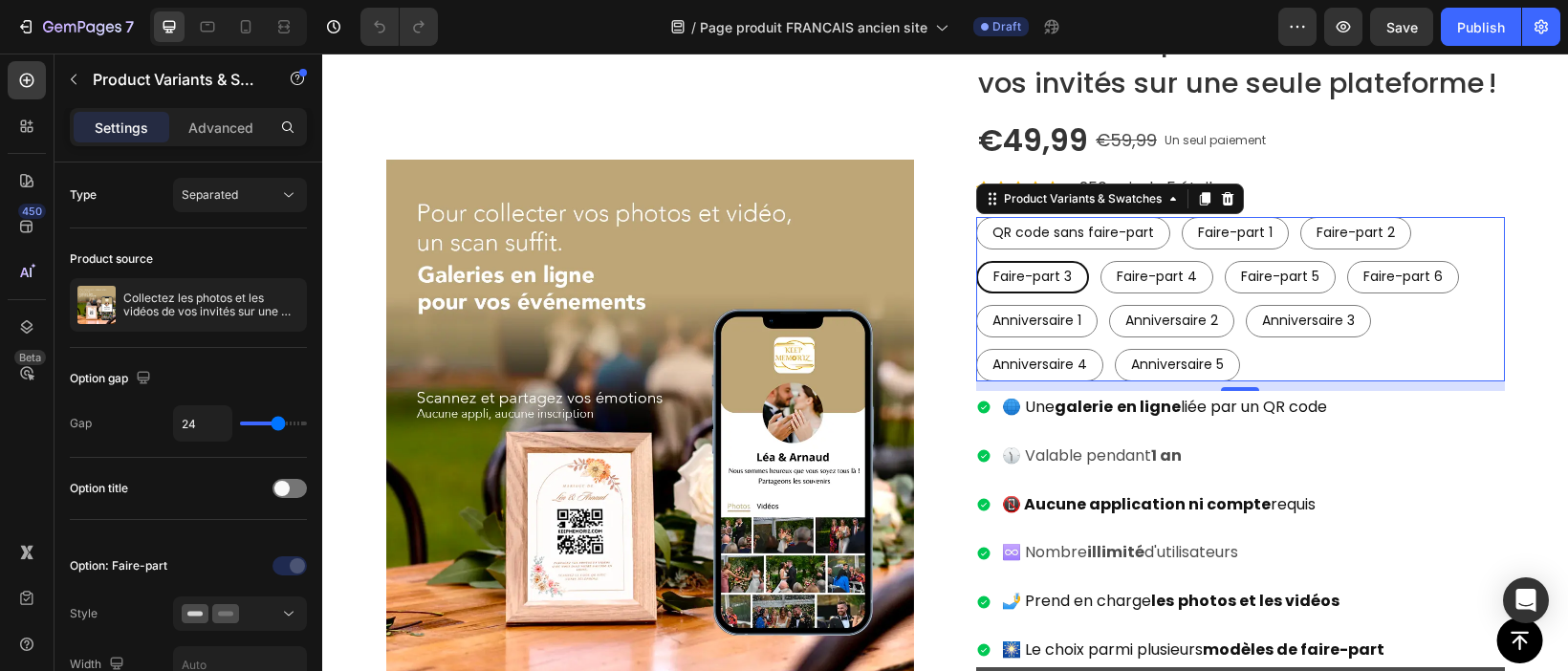 click on "Faire-part 3" at bounding box center (1033, 276) 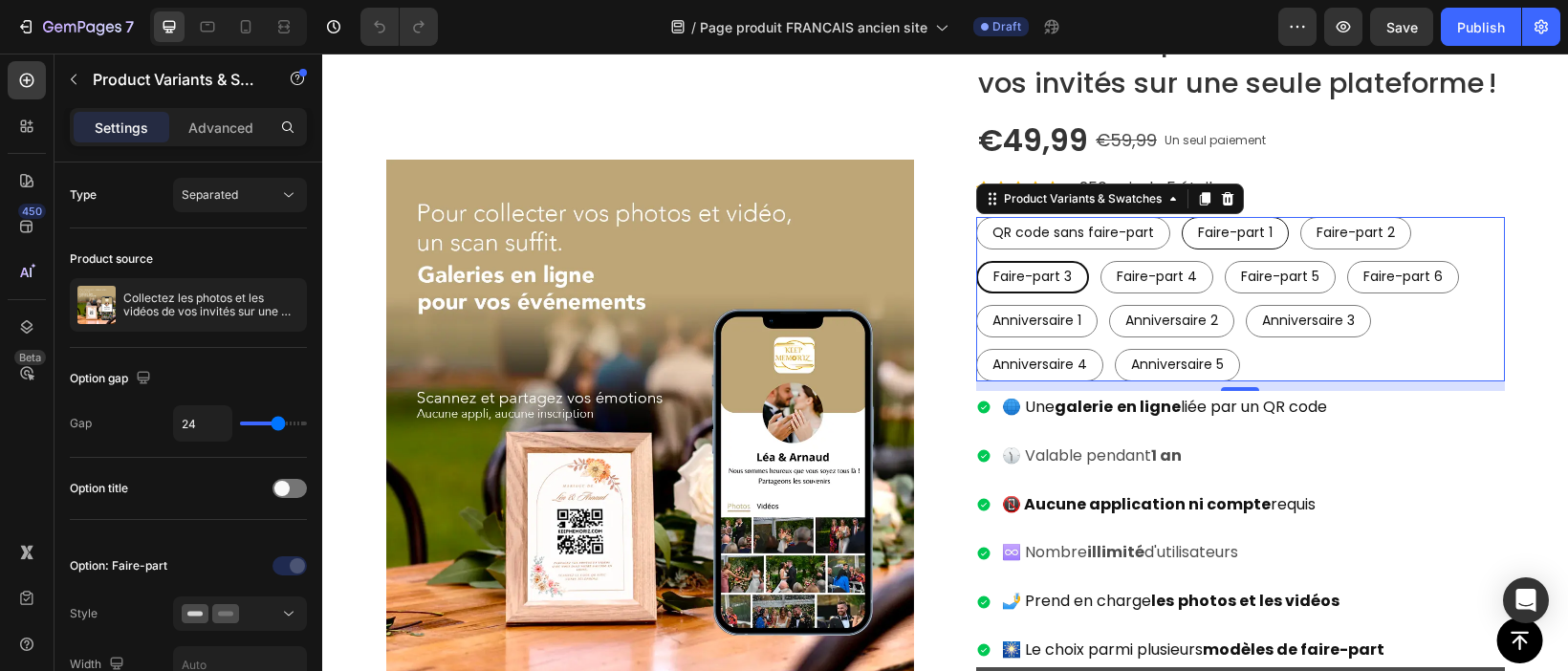 click on "Faire-part 1" at bounding box center (1235, 232) 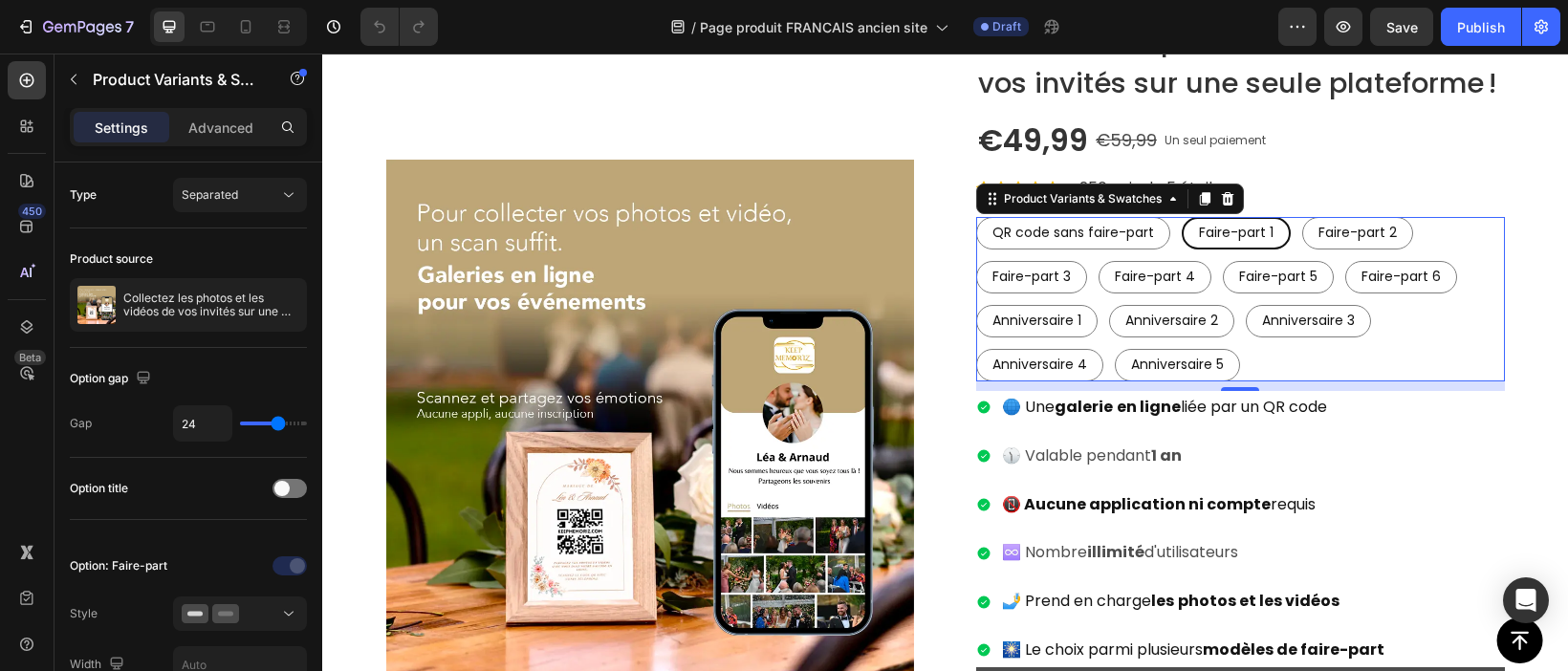 click on "Faire-part 1" at bounding box center [1236, 232] 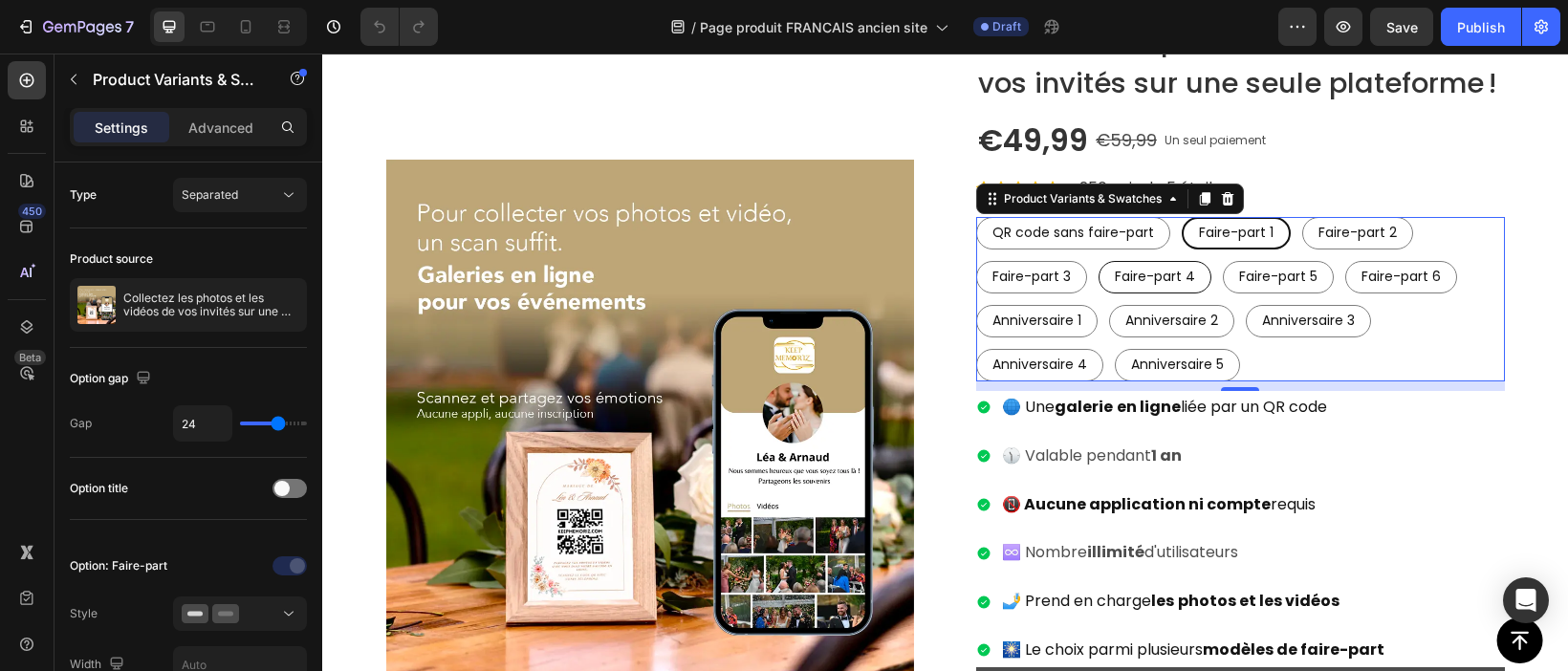 click on "Faire-part 4" at bounding box center (1155, 276) 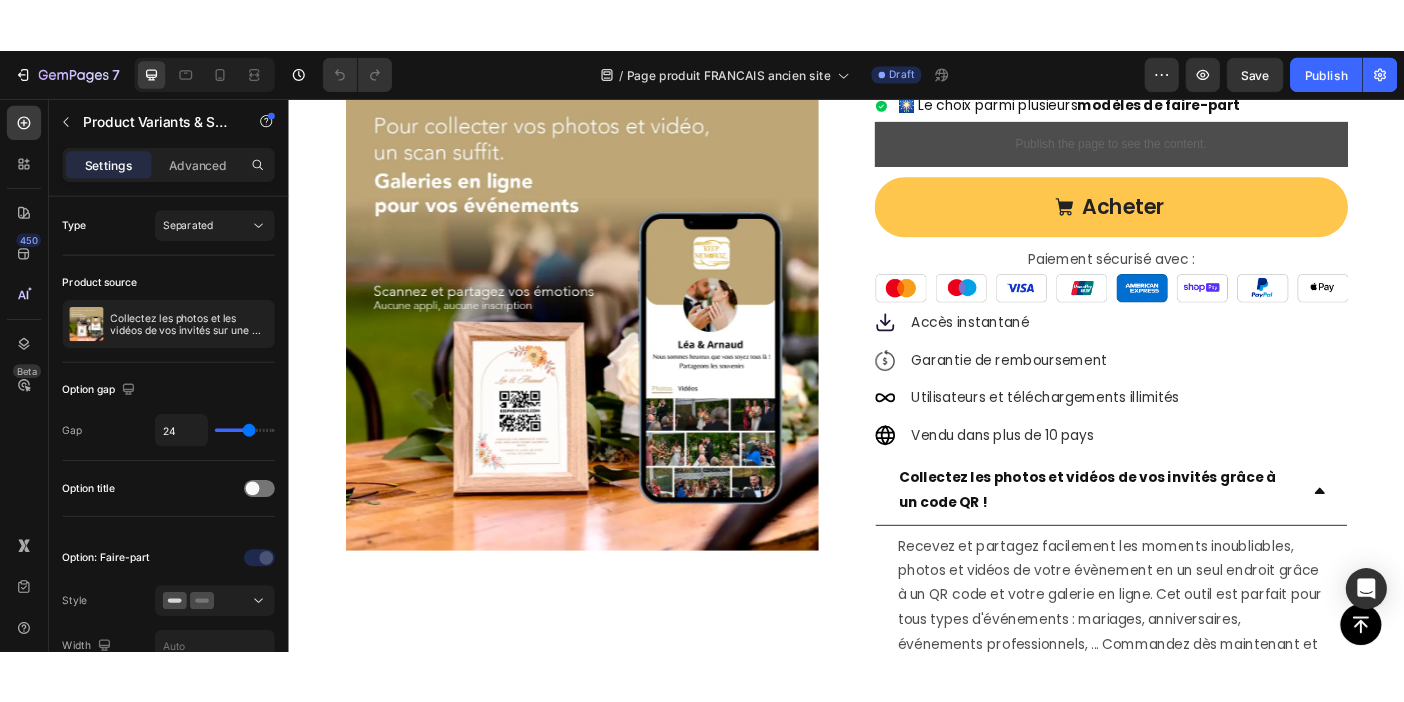 scroll, scrollTop: 0, scrollLeft: 0, axis: both 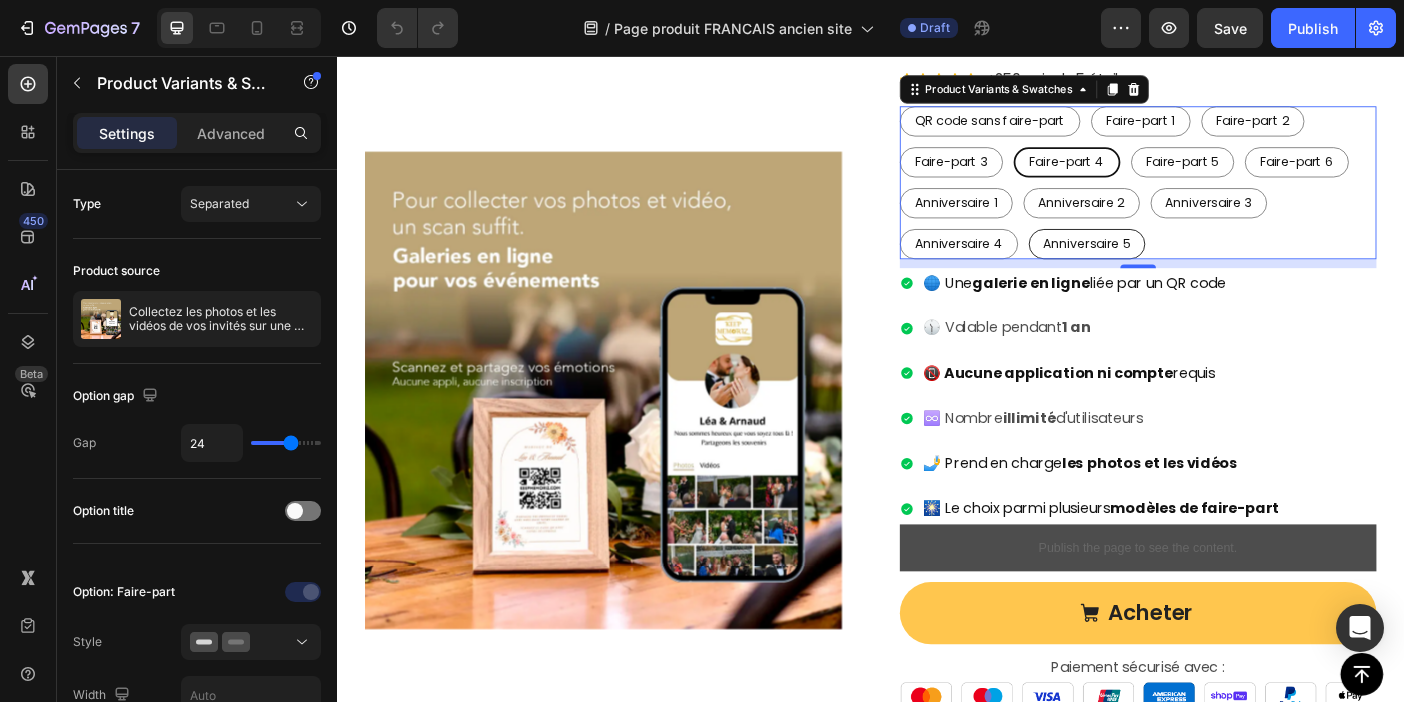 click on "Anniversaire 5" at bounding box center (1180, 266) 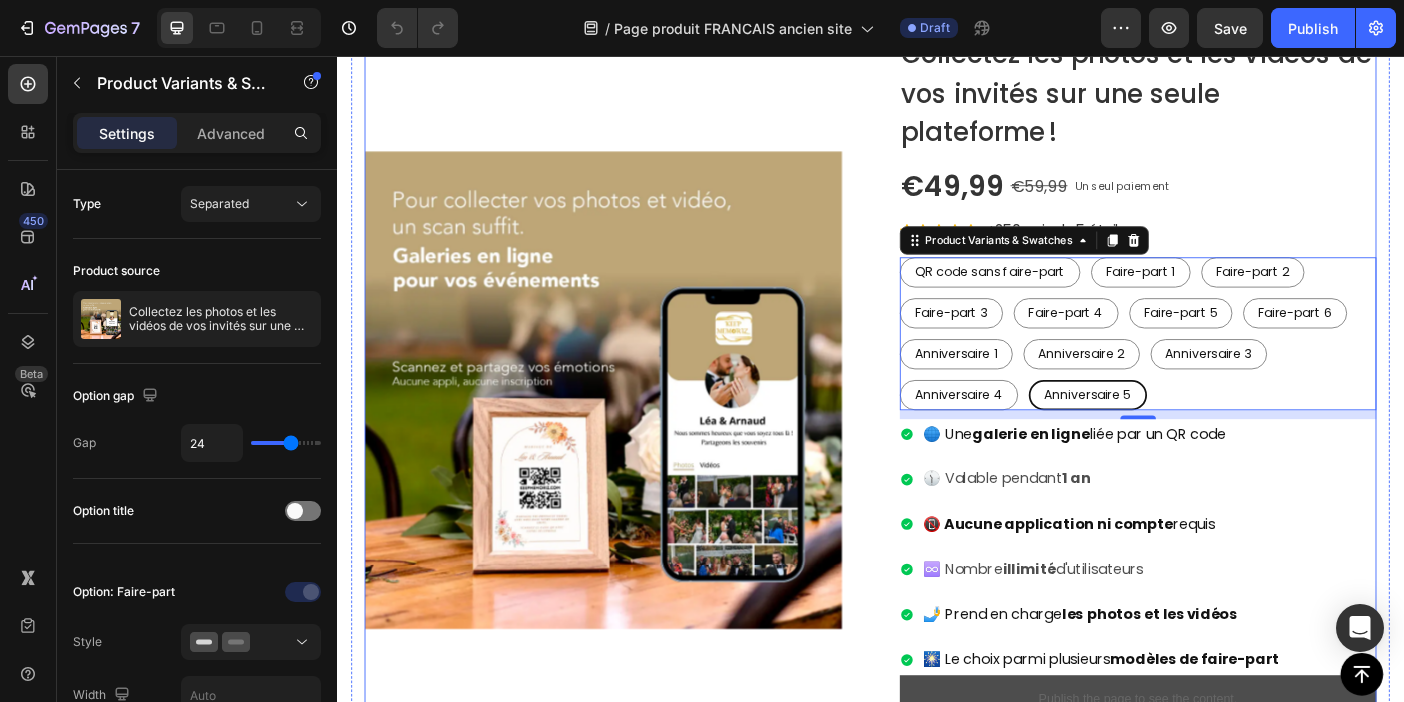scroll, scrollTop: 0, scrollLeft: 0, axis: both 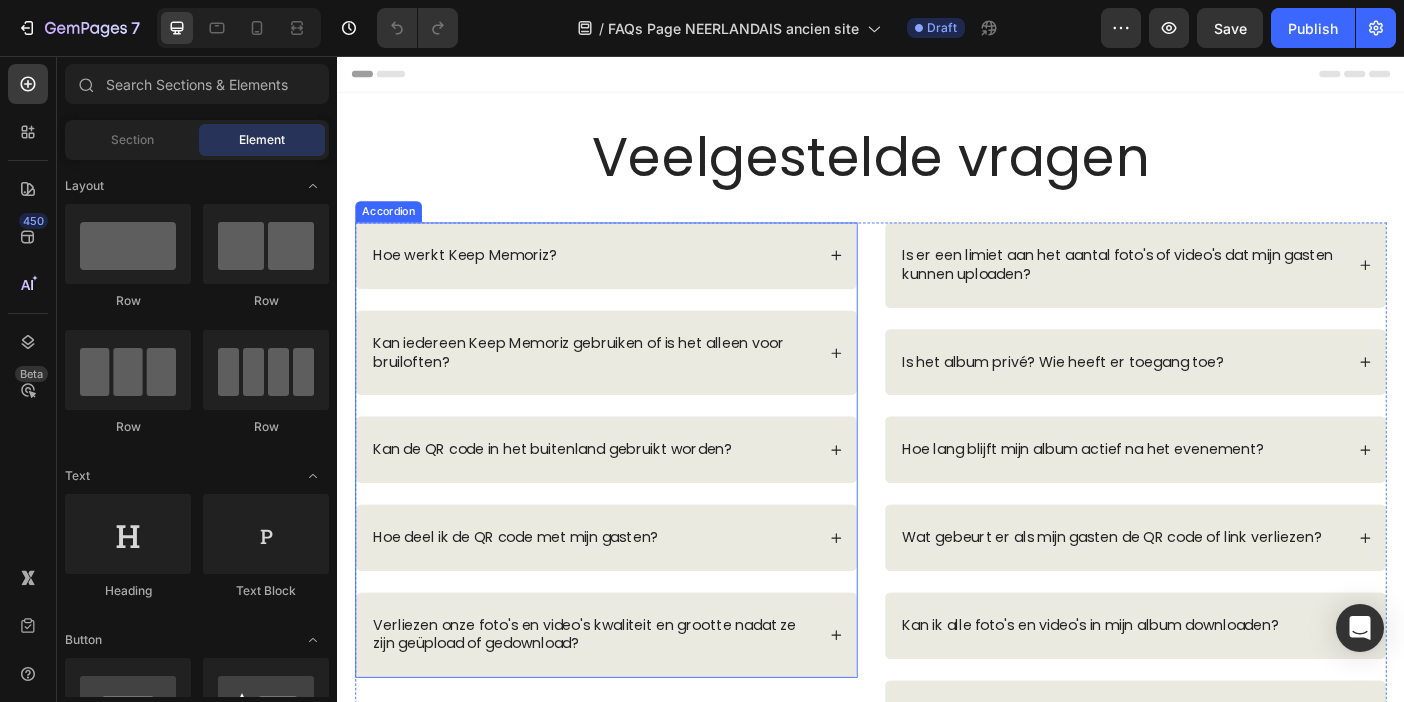 click on "Kan de QR code in het buitenland gebruikt worden?" at bounding box center (639, 498) 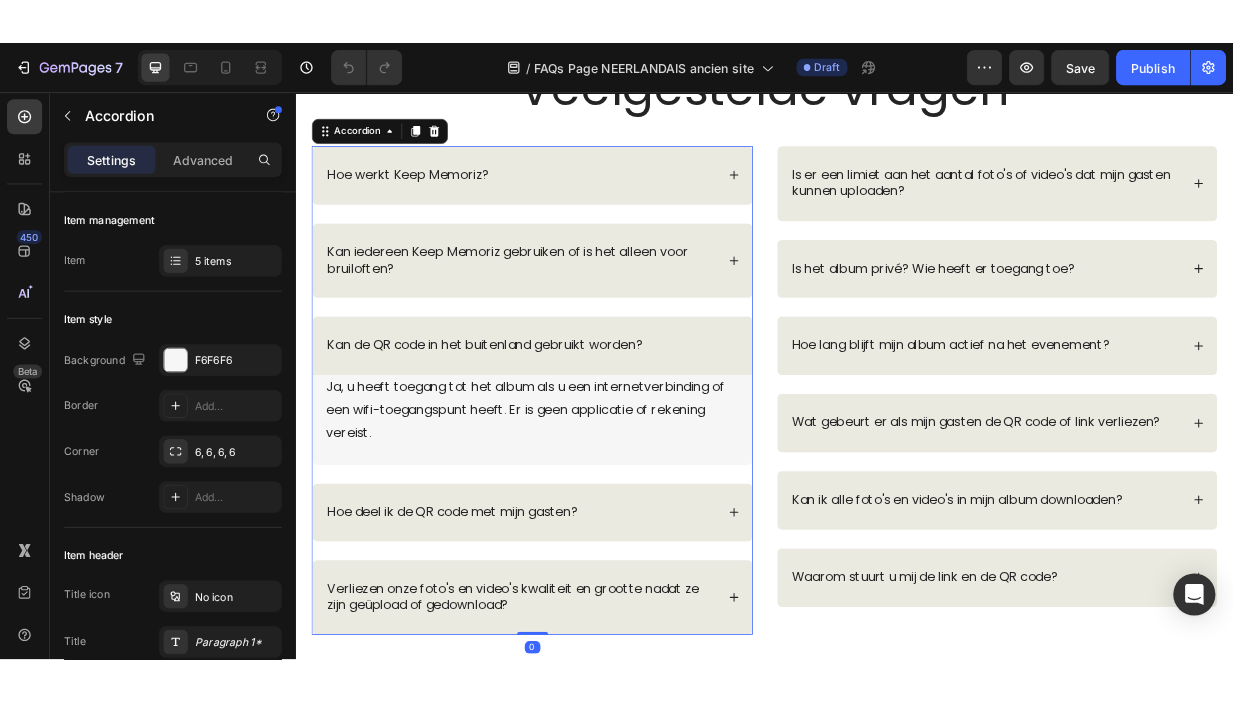 scroll, scrollTop: 137, scrollLeft: 0, axis: vertical 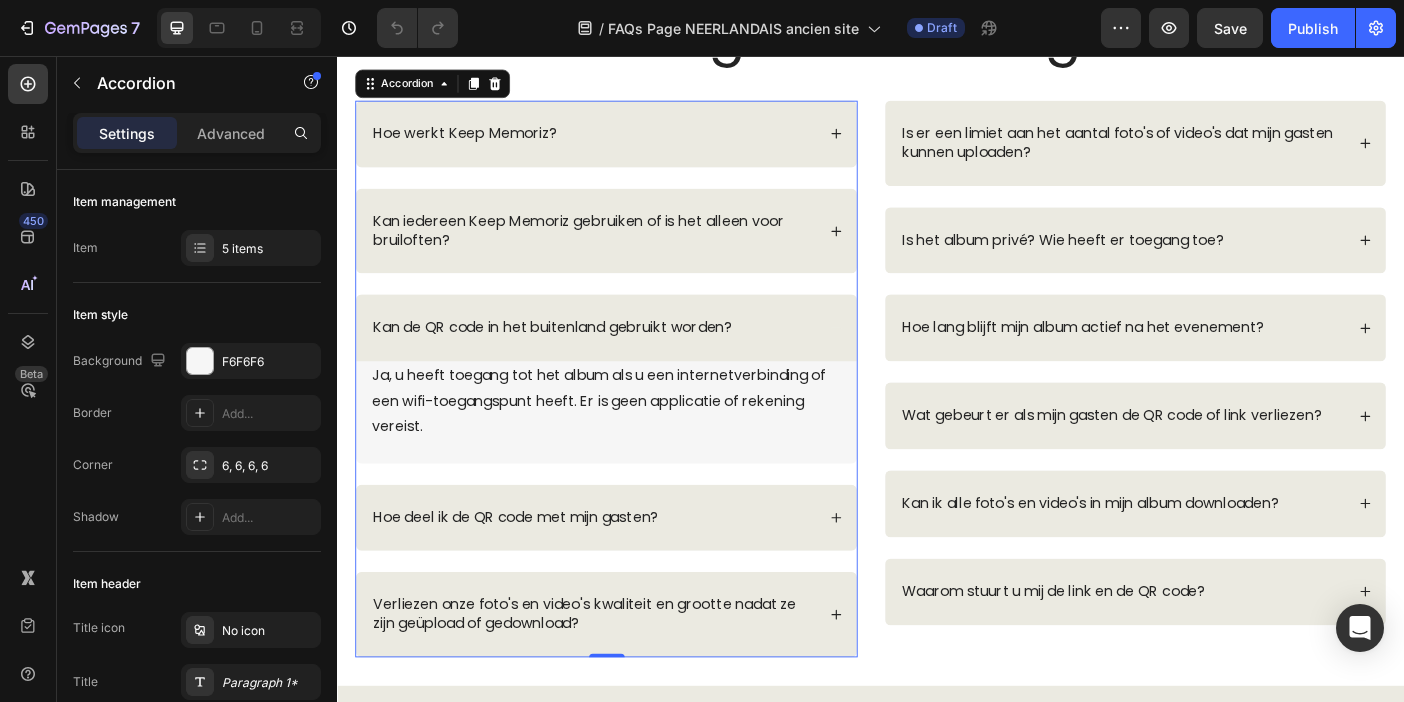click on "Hoe deel ik de QR code met mijn gasten?" at bounding box center [639, 575] 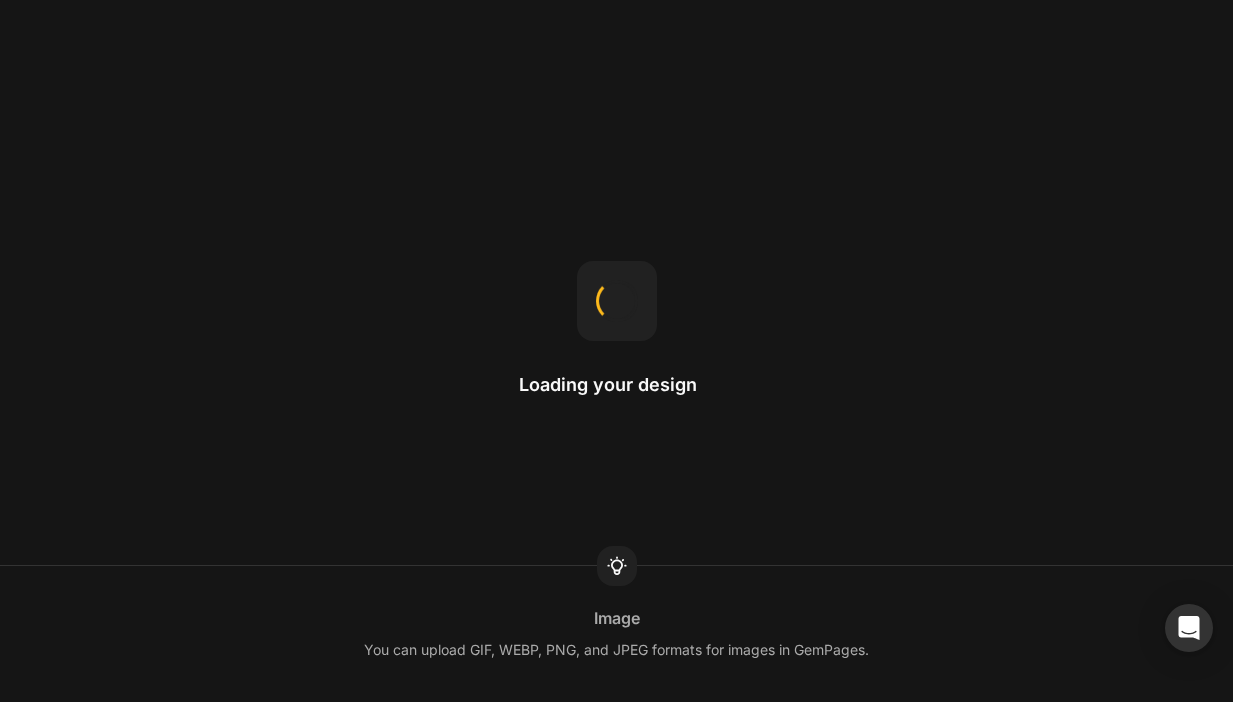 scroll, scrollTop: 0, scrollLeft: 0, axis: both 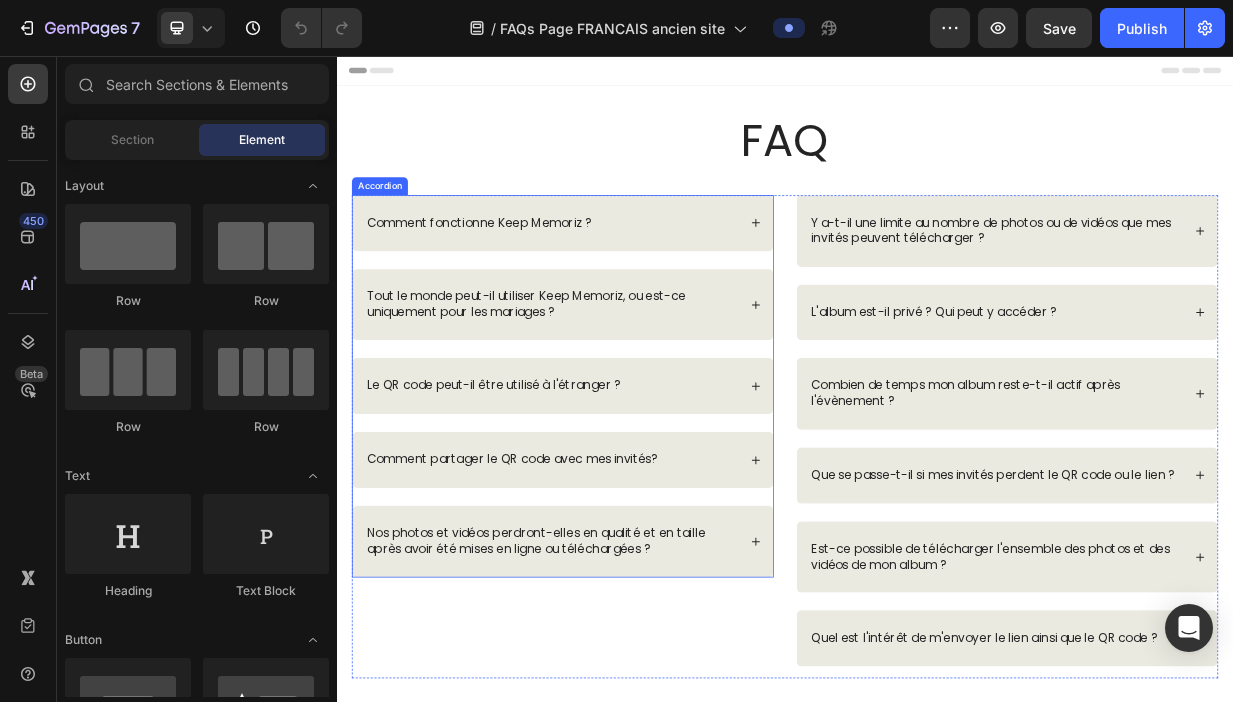 click on "Comment fonctionne Keep Memoriz ?" at bounding box center [624, 280] 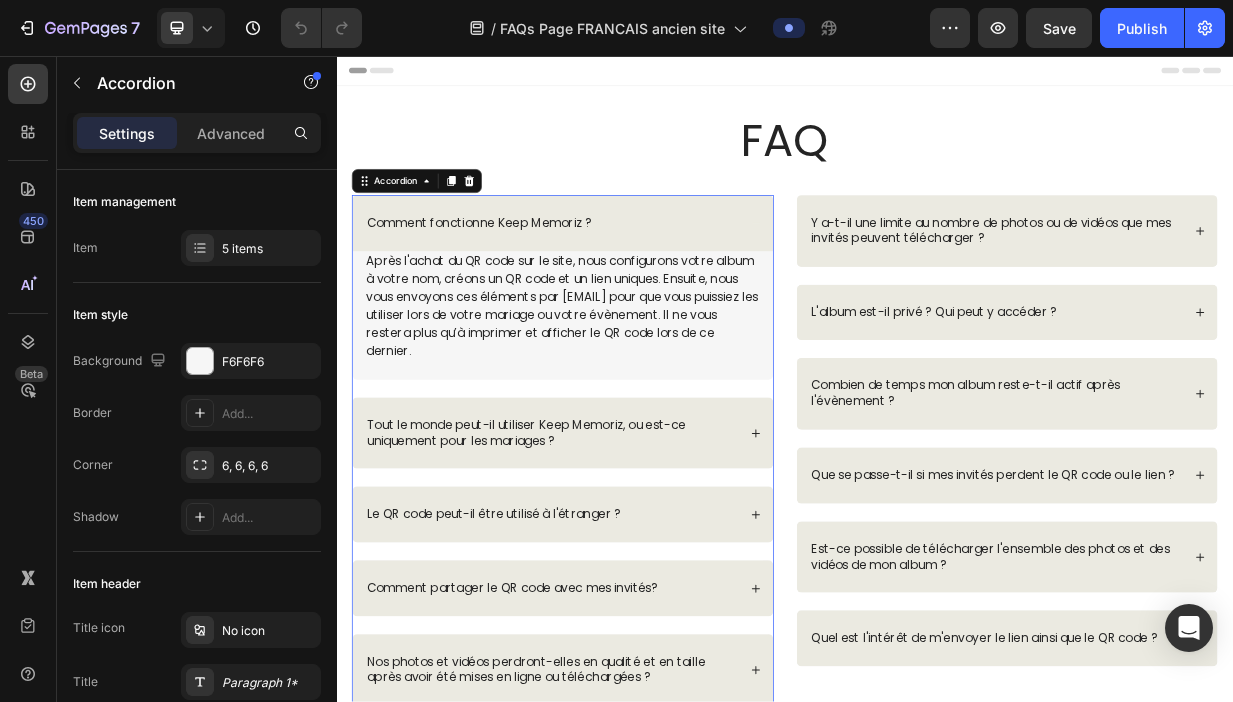 click on "Tout le monde peut-il utiliser Keep Memoriz, ou est-ce uniquement pour les mariages ?" at bounding box center (624, 562) 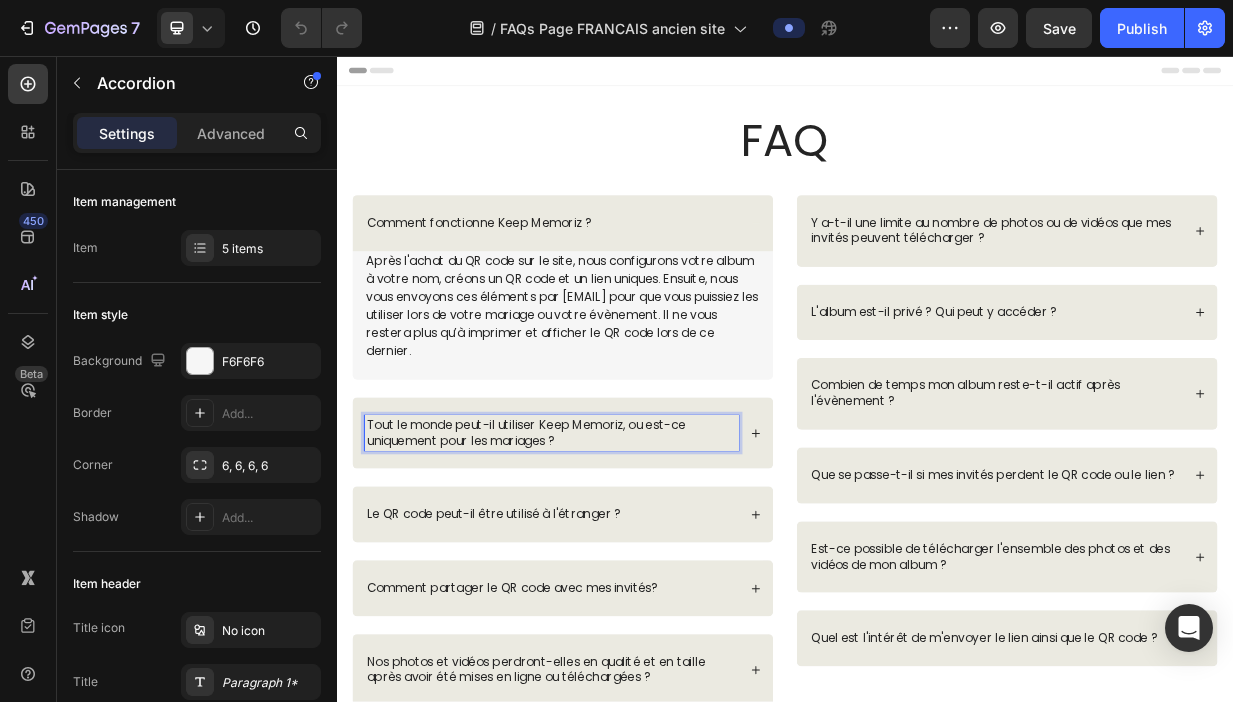 click 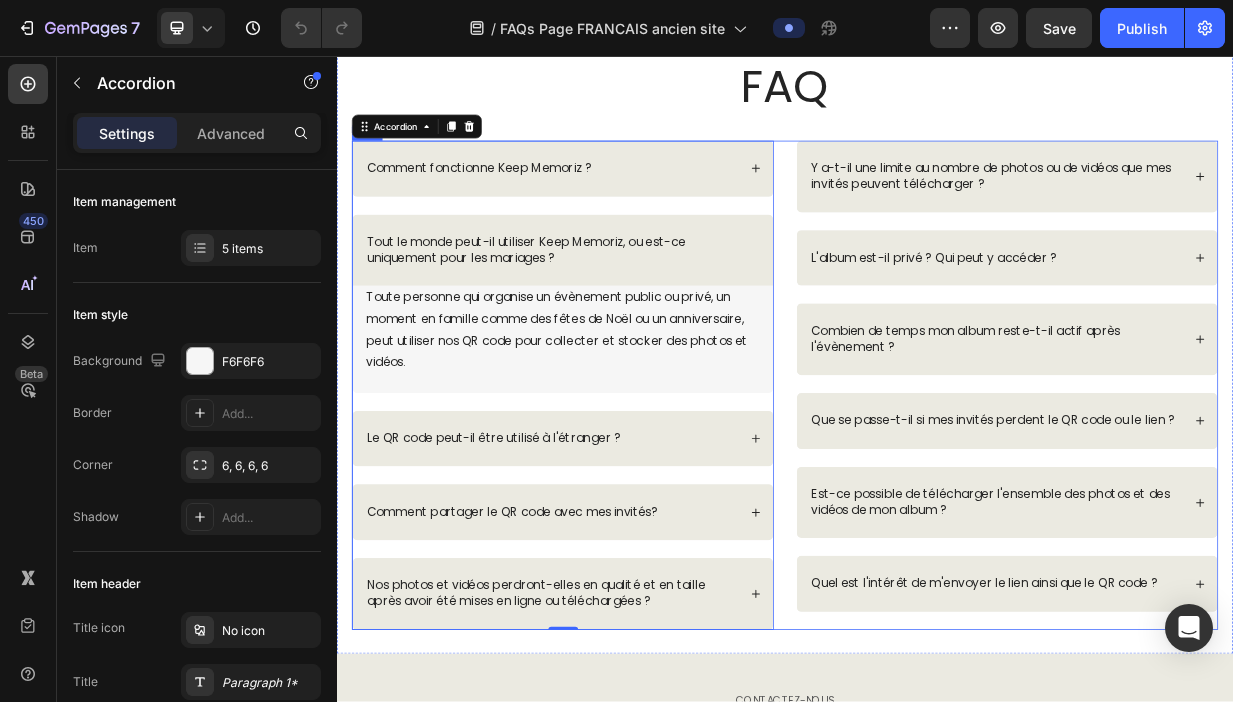 scroll, scrollTop: 86, scrollLeft: 0, axis: vertical 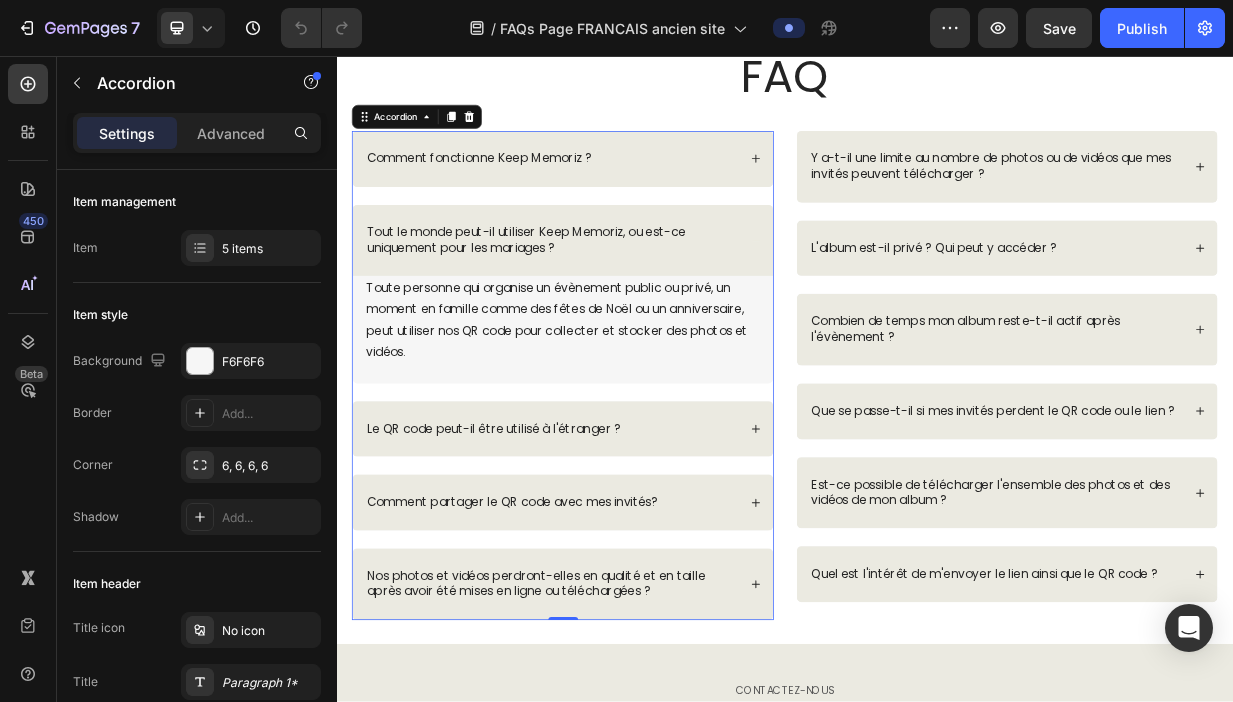 click on "Le QR code peut-il être utilisé à l'étranger ?" at bounding box center [639, 556] 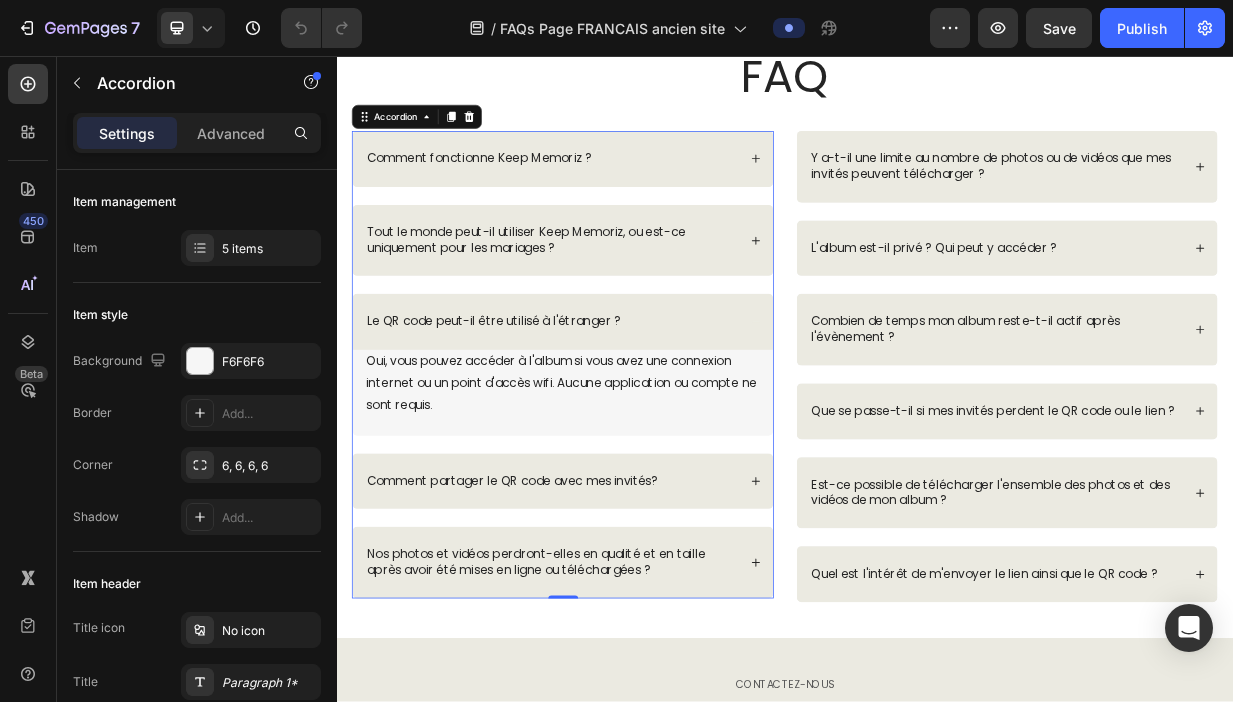 click on "Comment partager le QR code avec mes invités?" at bounding box center (639, 626) 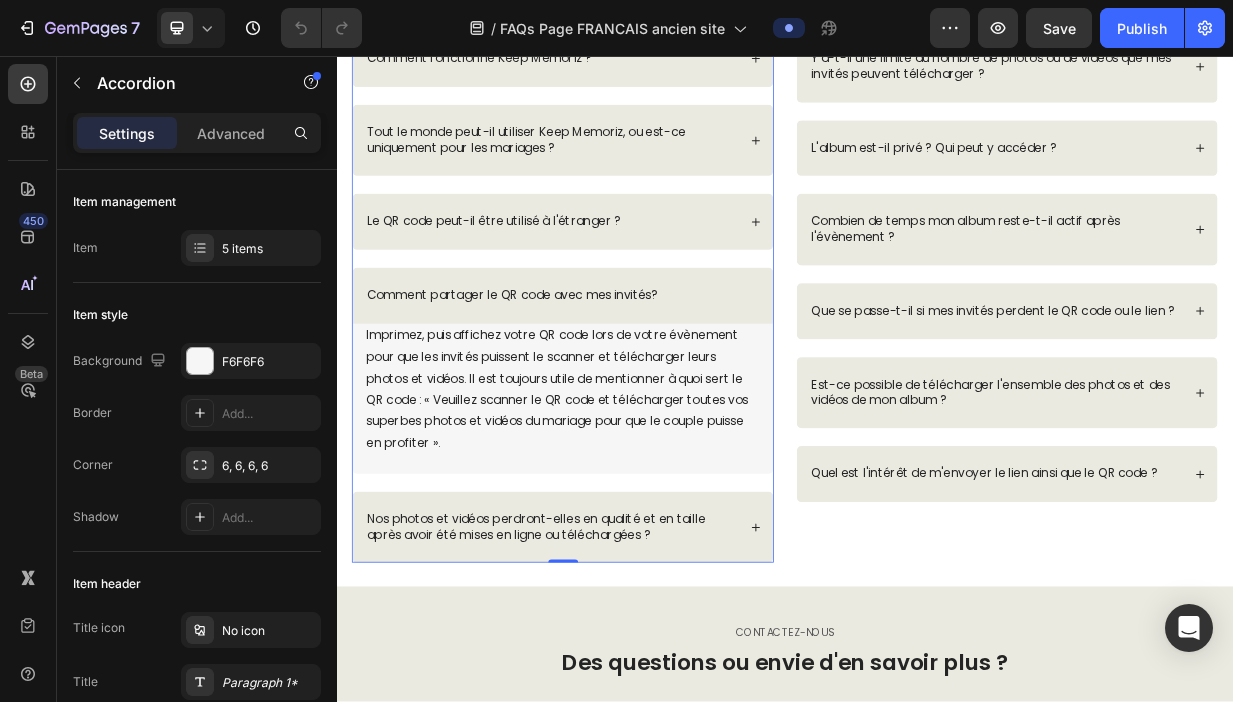scroll, scrollTop: 222, scrollLeft: 0, axis: vertical 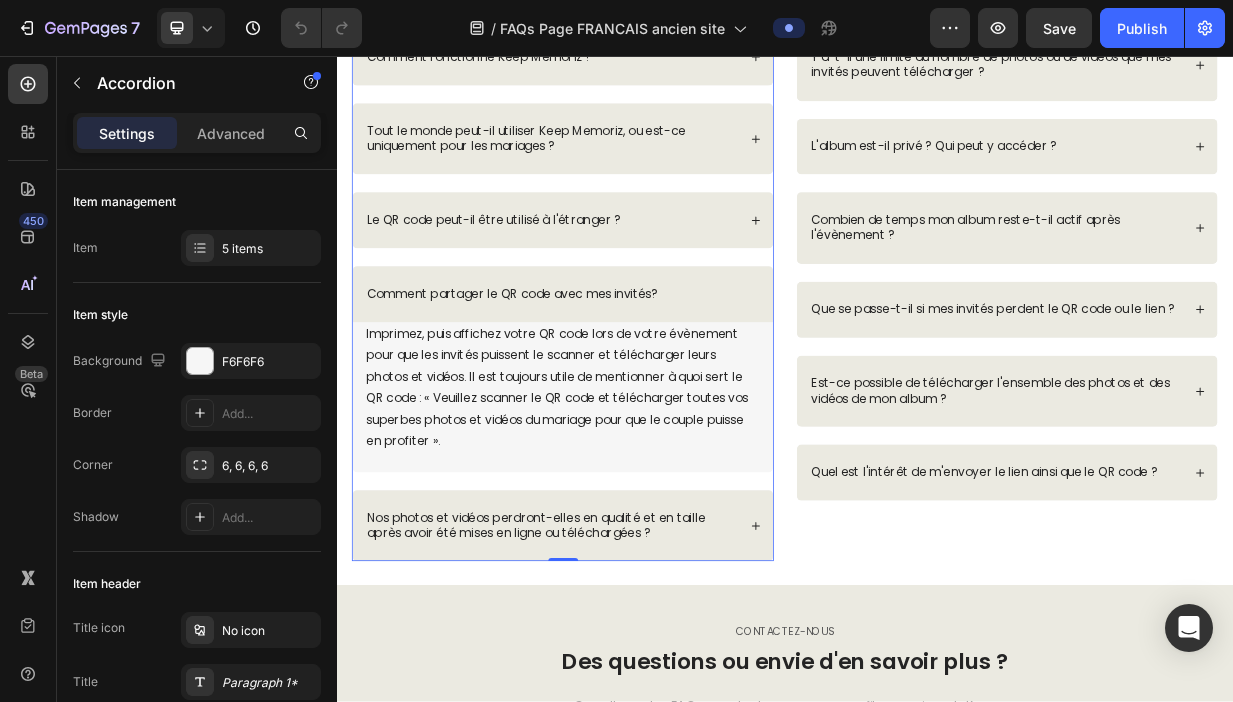 click on "Nos photos et vidéos perdront-elles en qualité et en taille après avoir été mises en ligne ou téléchargées ?" at bounding box center [639, 686] 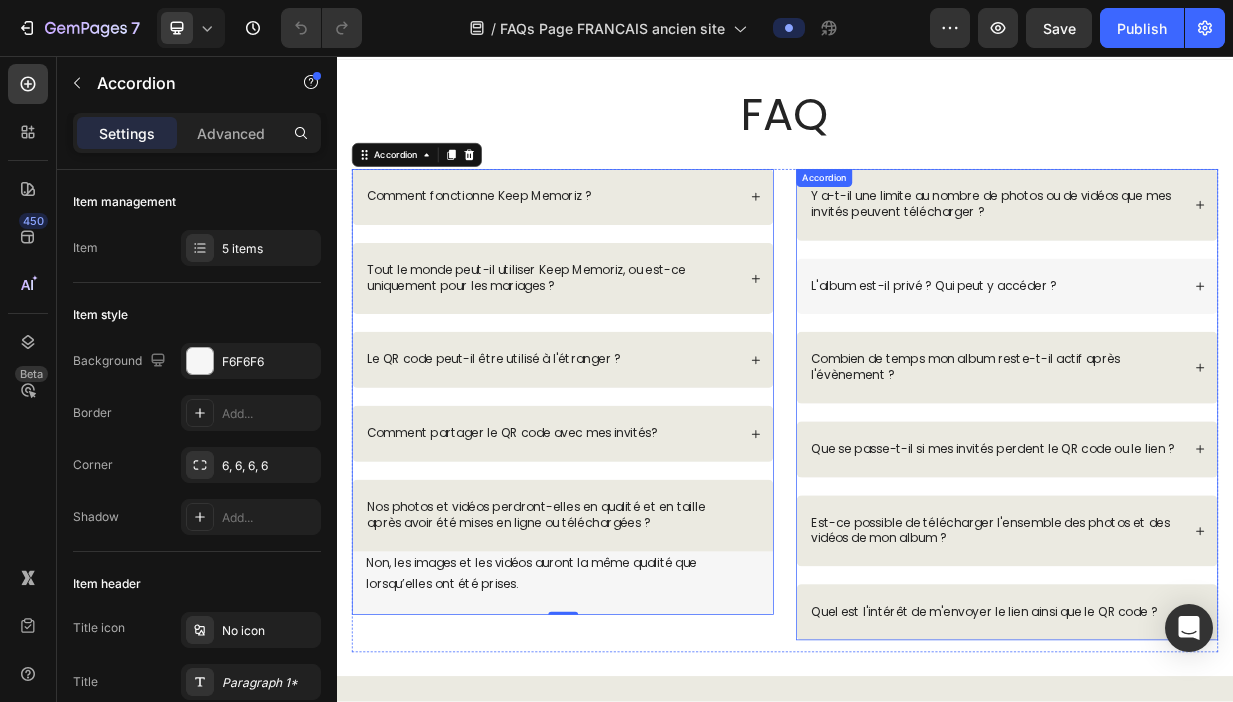 scroll, scrollTop: 28, scrollLeft: 0, axis: vertical 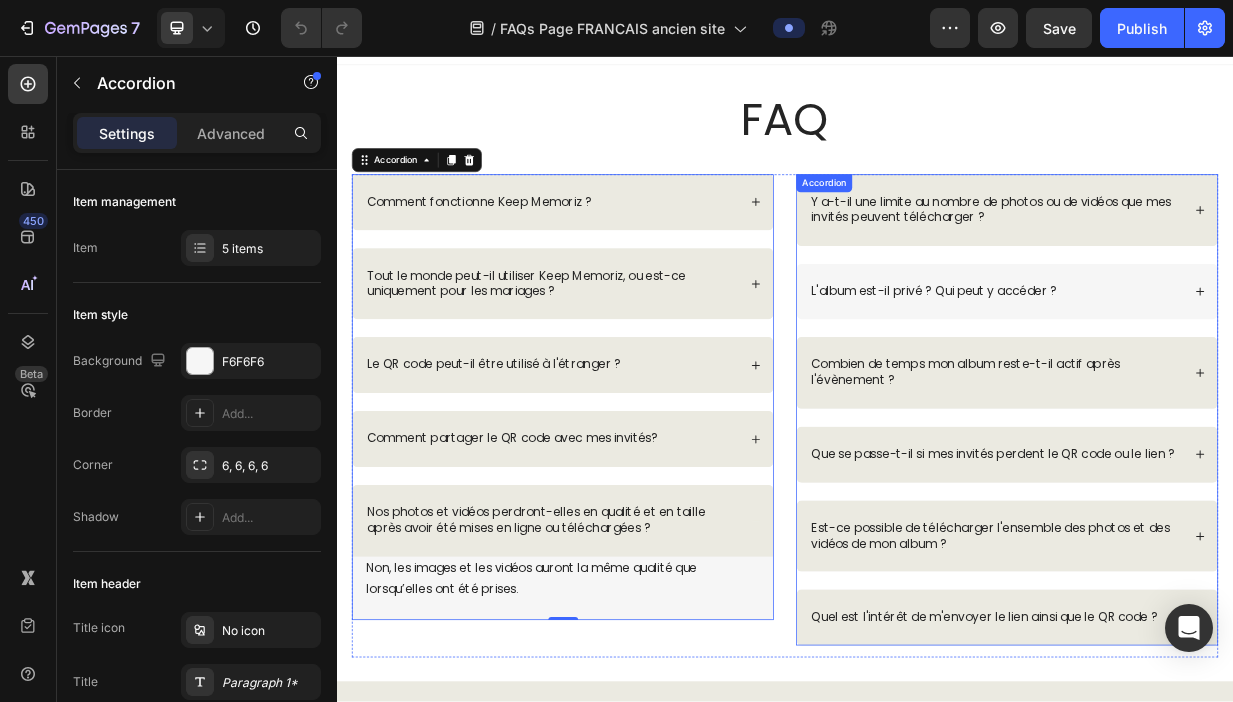 click on "L'album est-il privé ? Qui peut y accéder ?" at bounding box center (1234, 372) 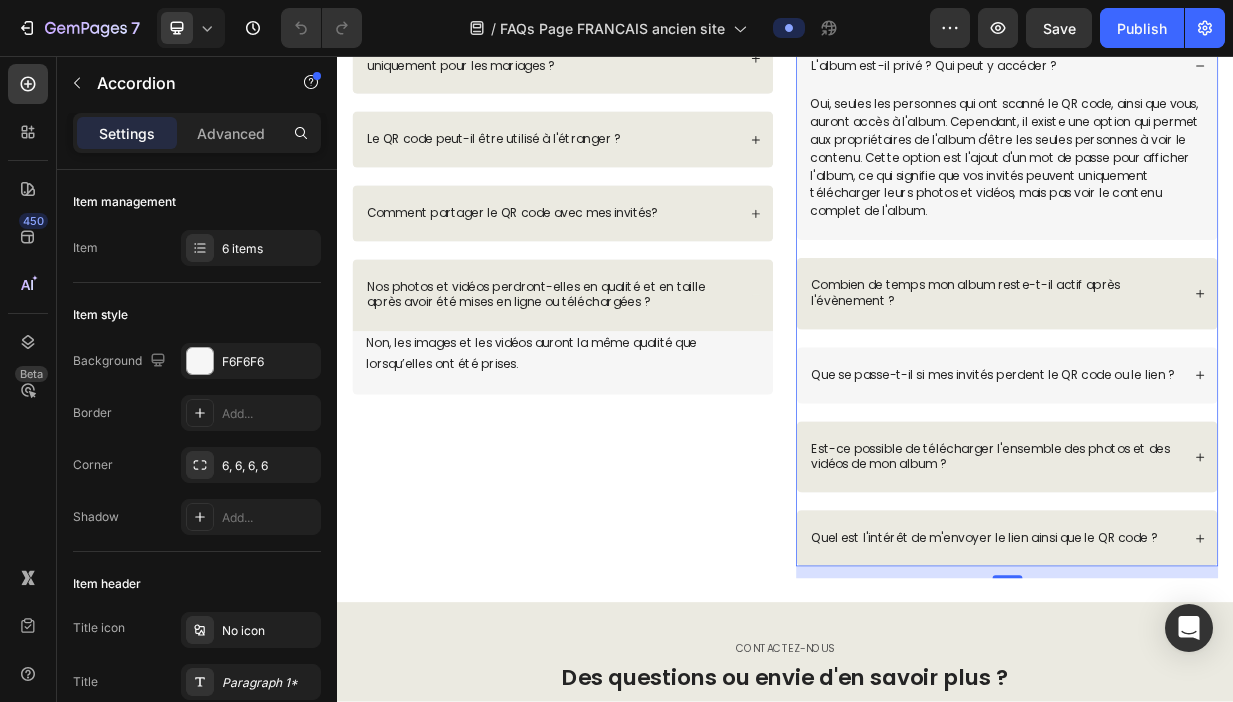 scroll, scrollTop: 334, scrollLeft: 0, axis: vertical 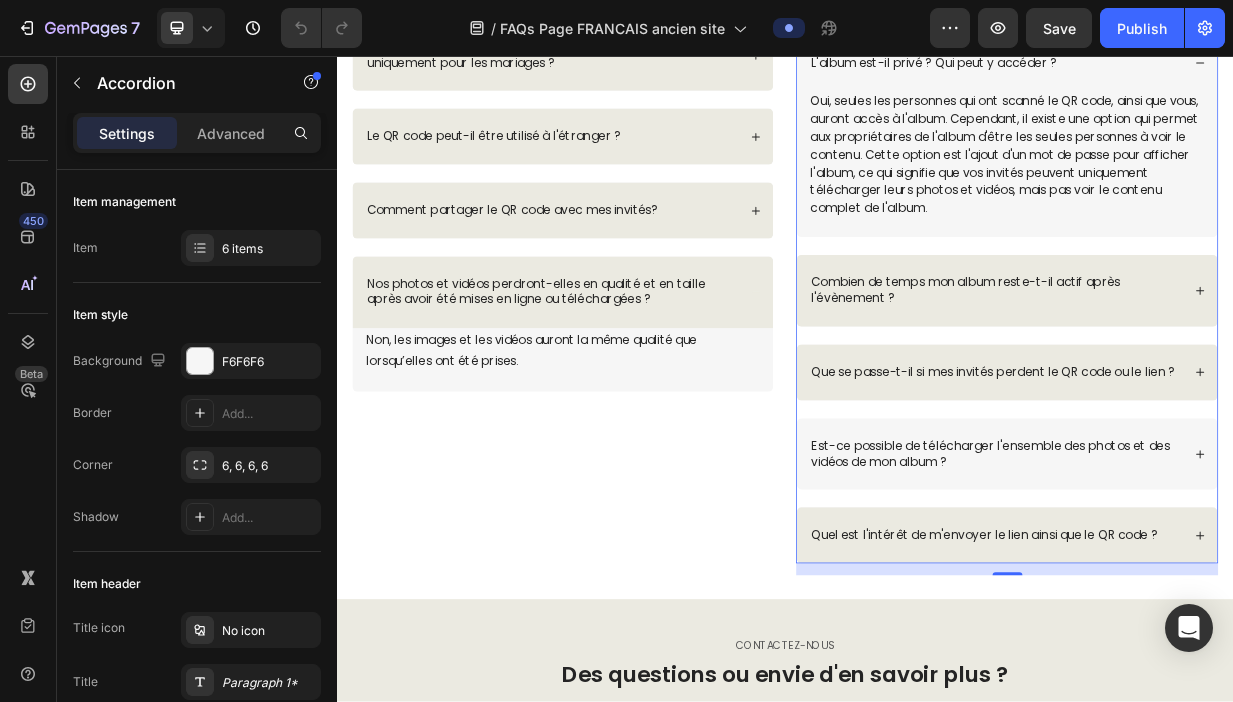 click on "Est-ce possible de télécharger l'ensemble des photos et des vidéos de mon album ?" at bounding box center [1234, 590] 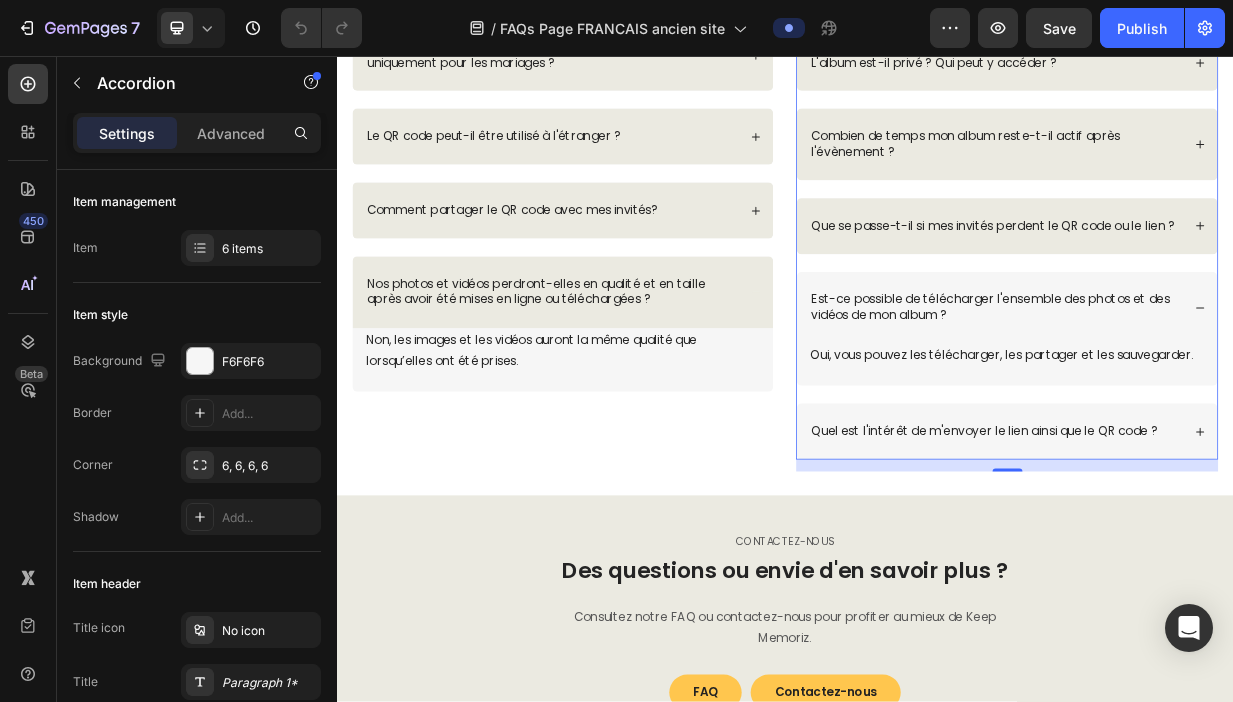 click 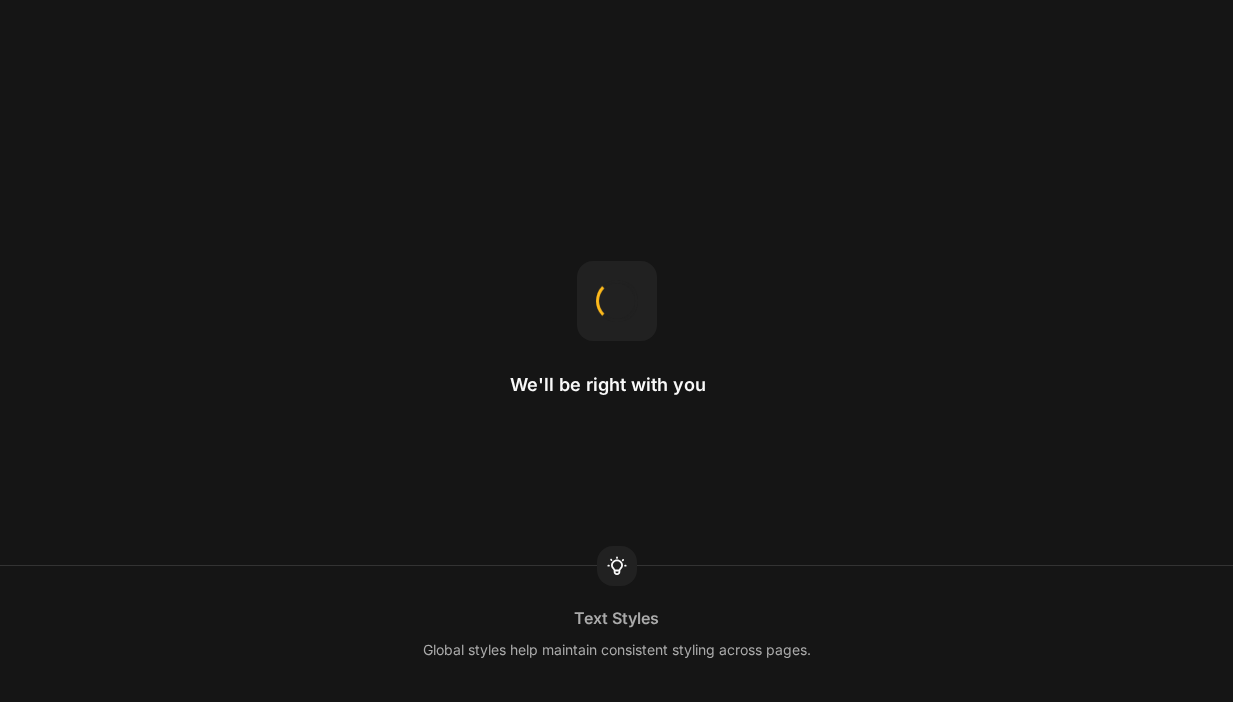 scroll, scrollTop: 0, scrollLeft: 0, axis: both 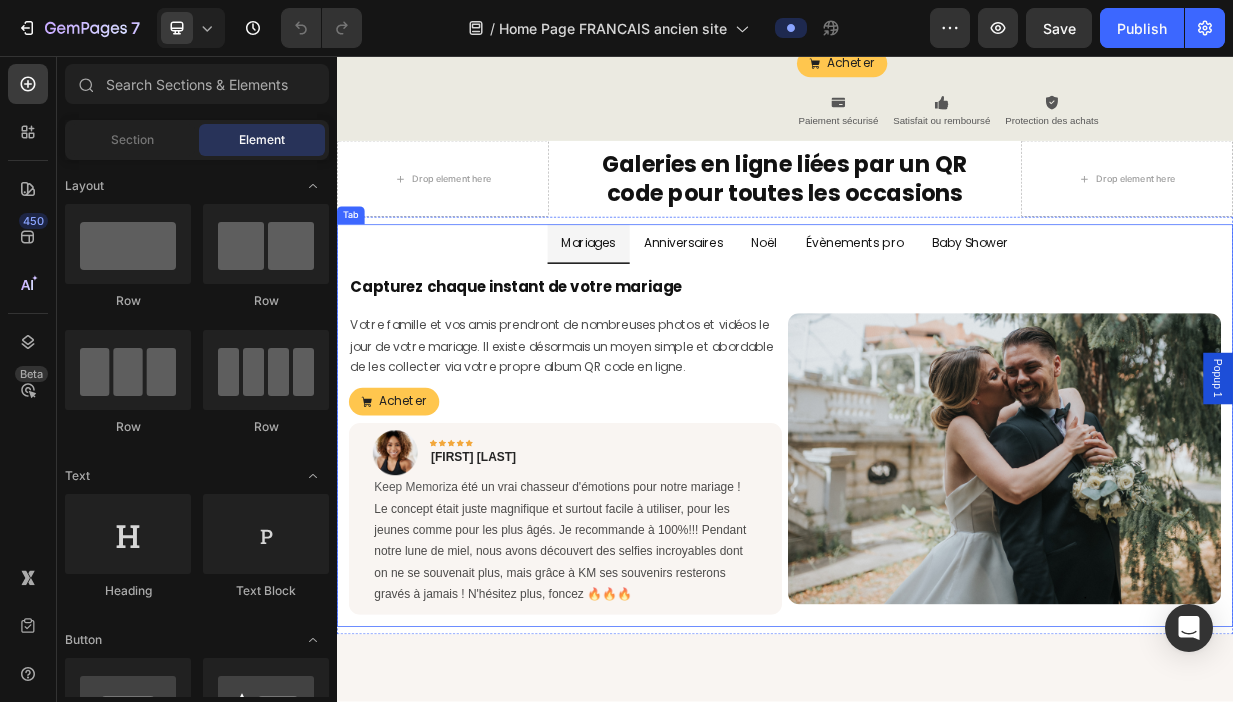 click on "Anniversaires" at bounding box center (801, 308) 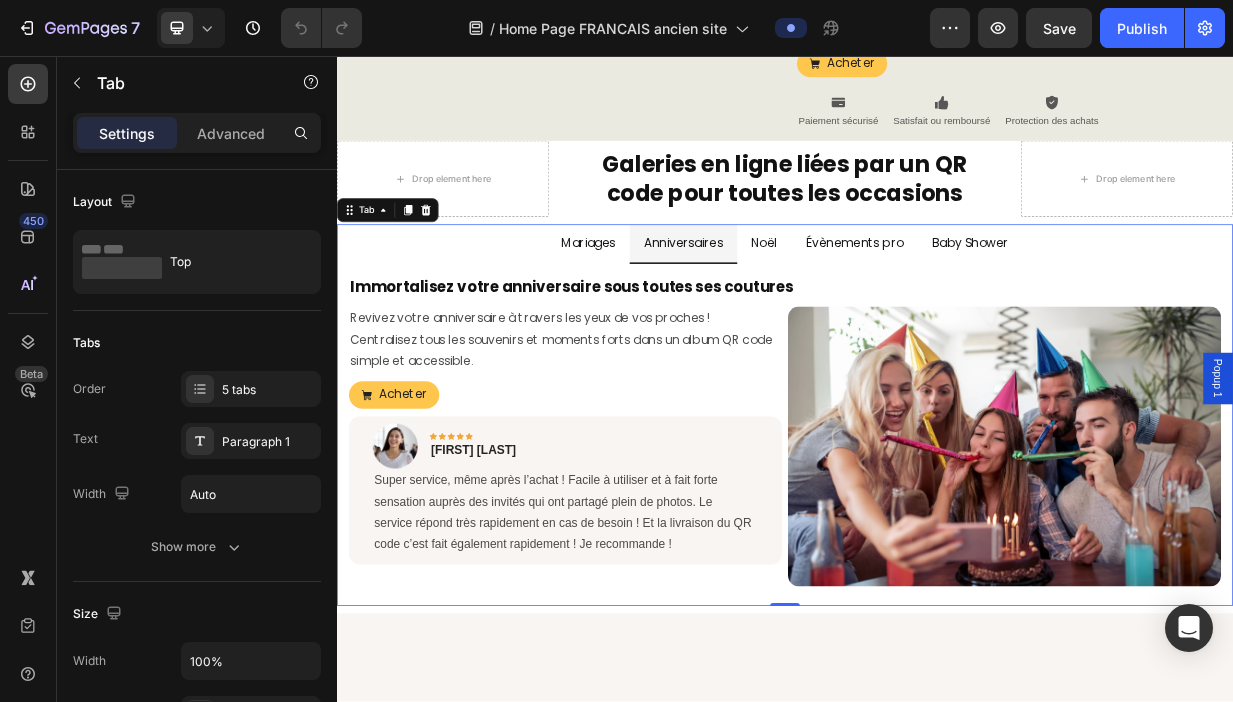 click on "Noël" at bounding box center (909, 308) 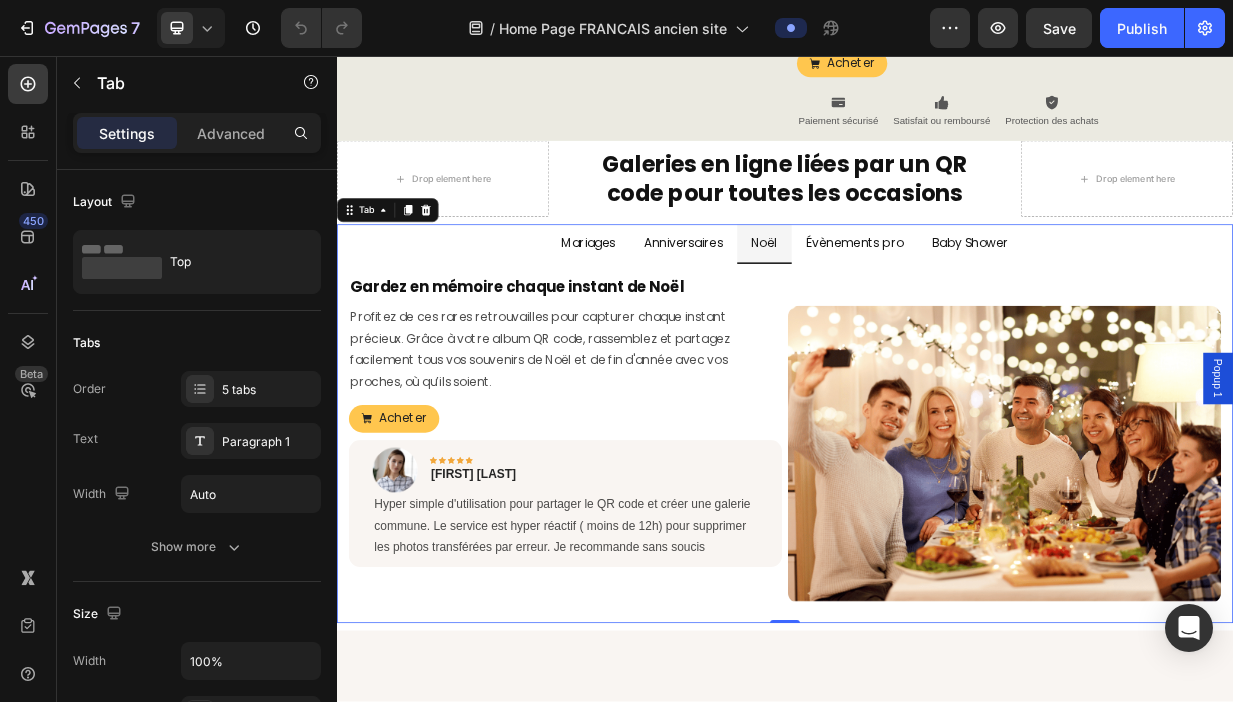 click on "Évènements pro" at bounding box center (1030, 308) 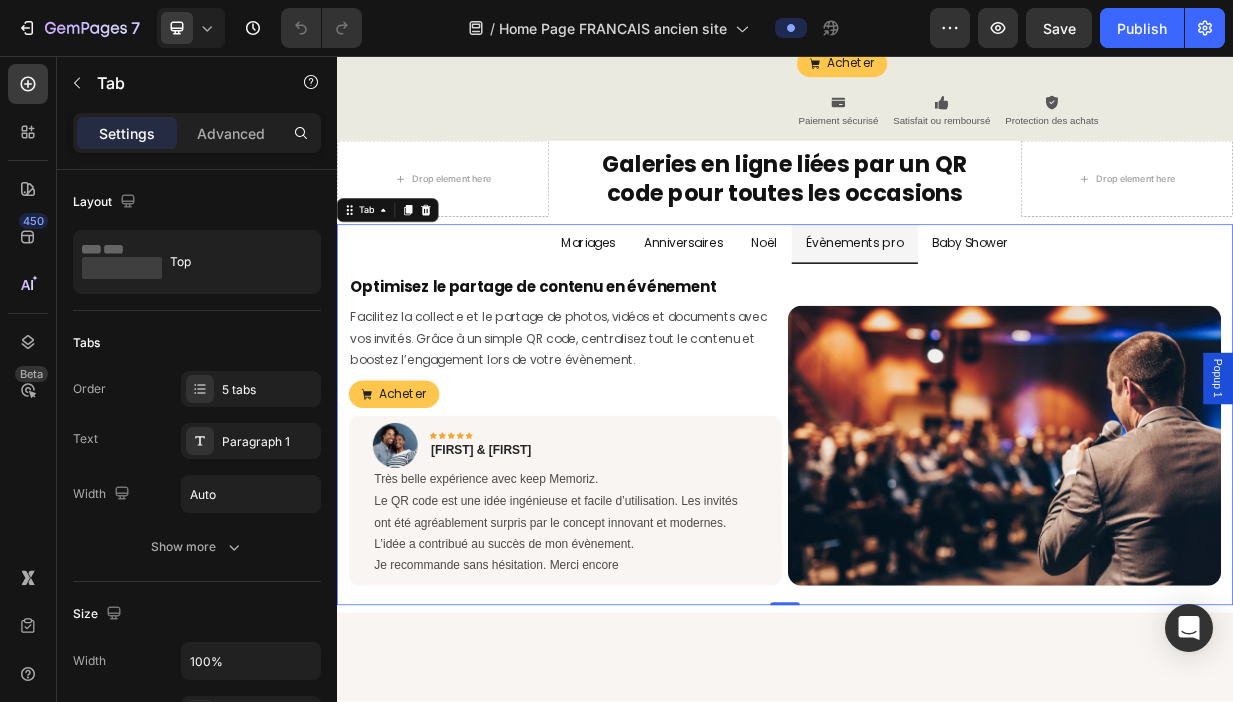 click on "Baby Shower" at bounding box center (1185, 308) 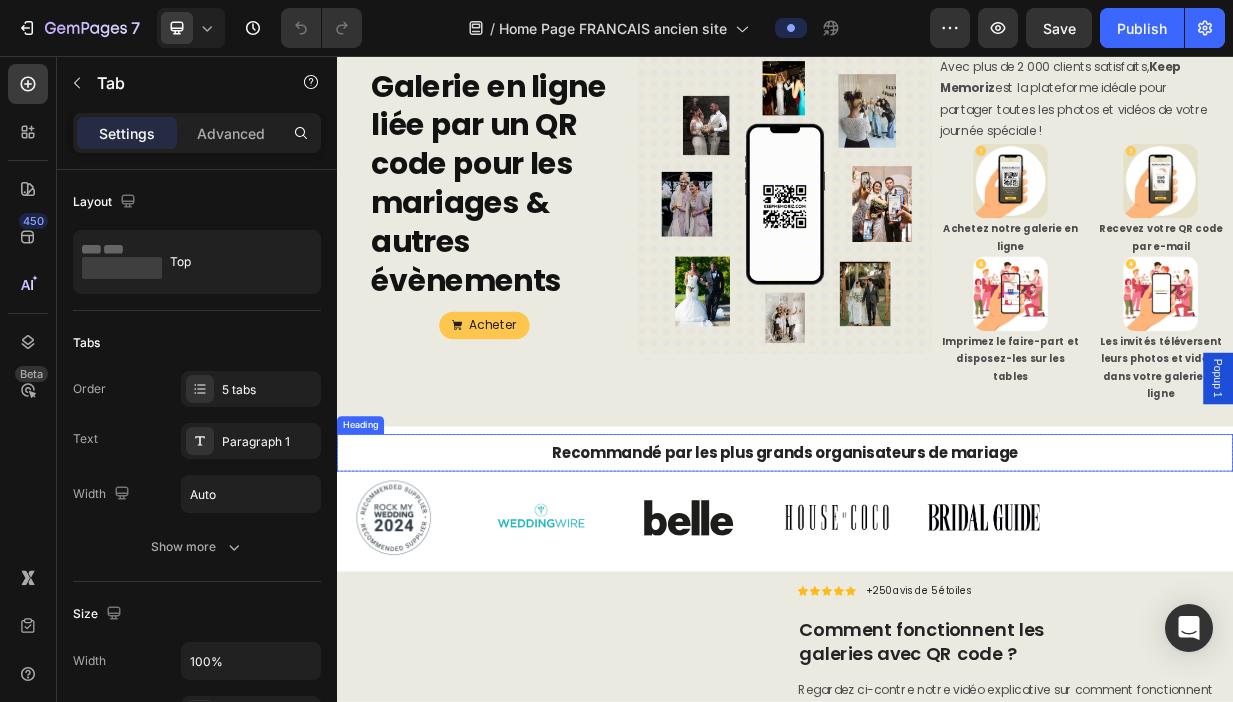 scroll, scrollTop: 69, scrollLeft: 0, axis: vertical 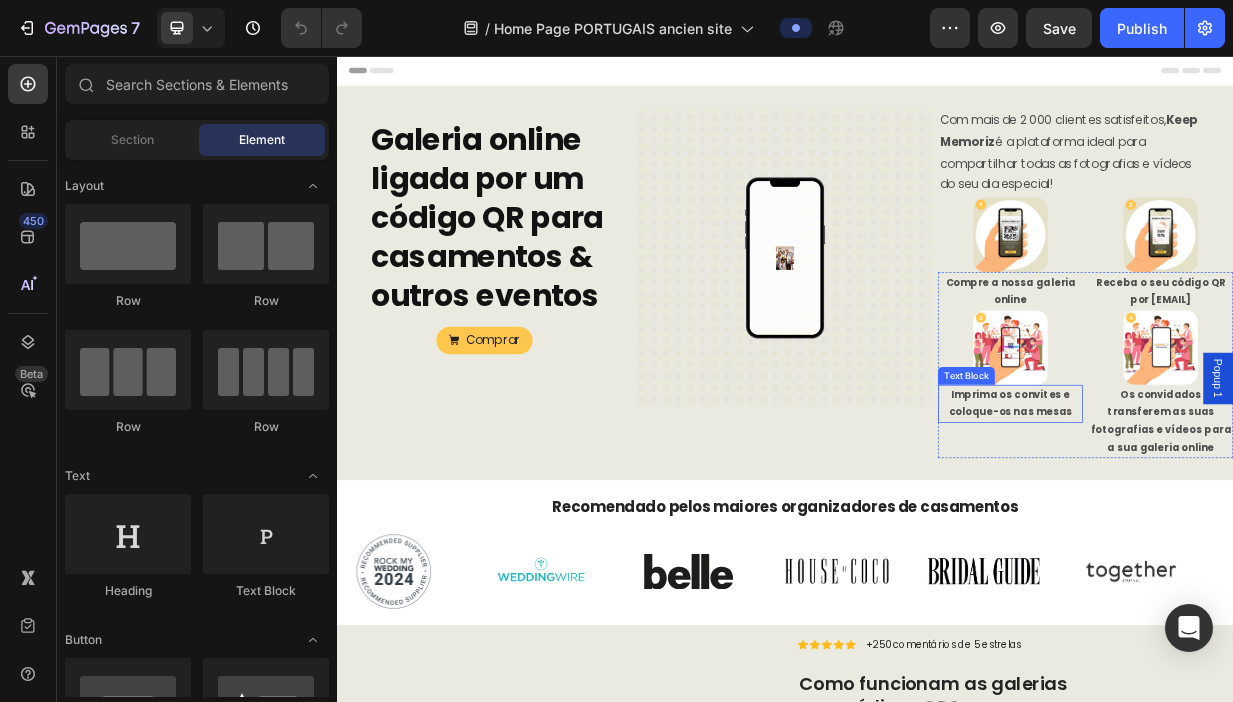 click on "Imprima os convites e coloque-os nas mesas" at bounding box center (1238, 522) 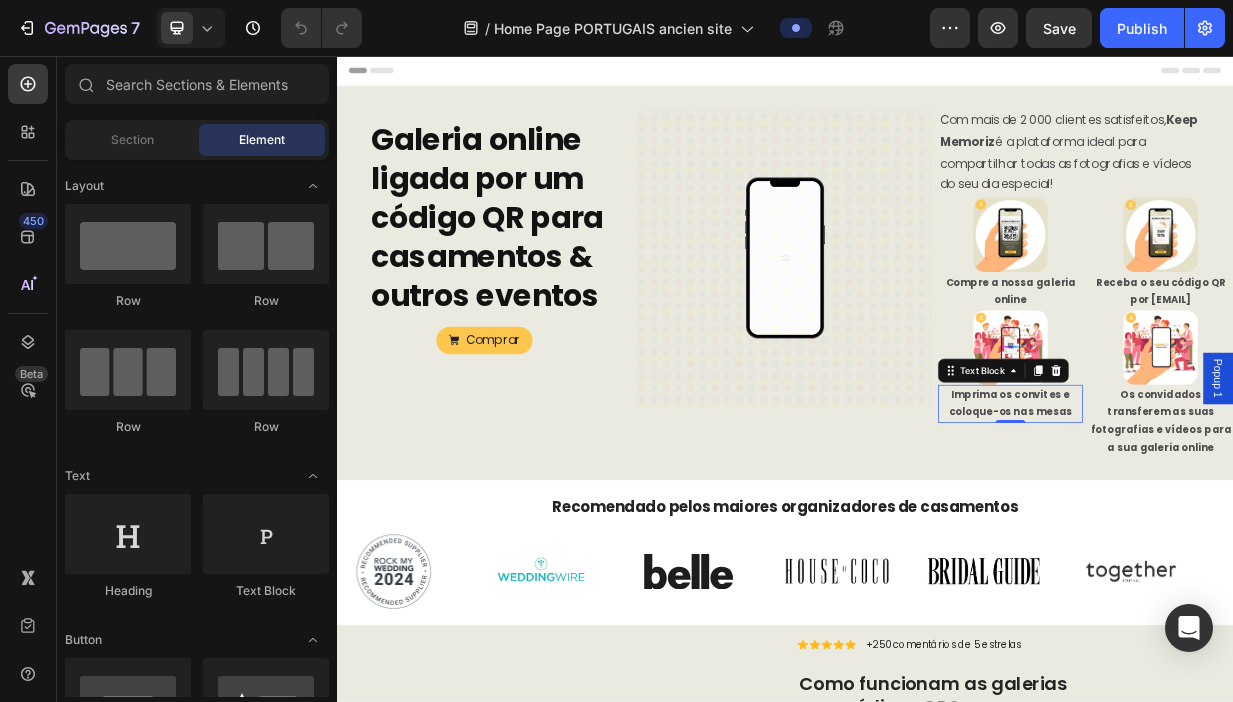 click on "Imprima os convites e coloque-os nas mesas" at bounding box center [1238, 522] 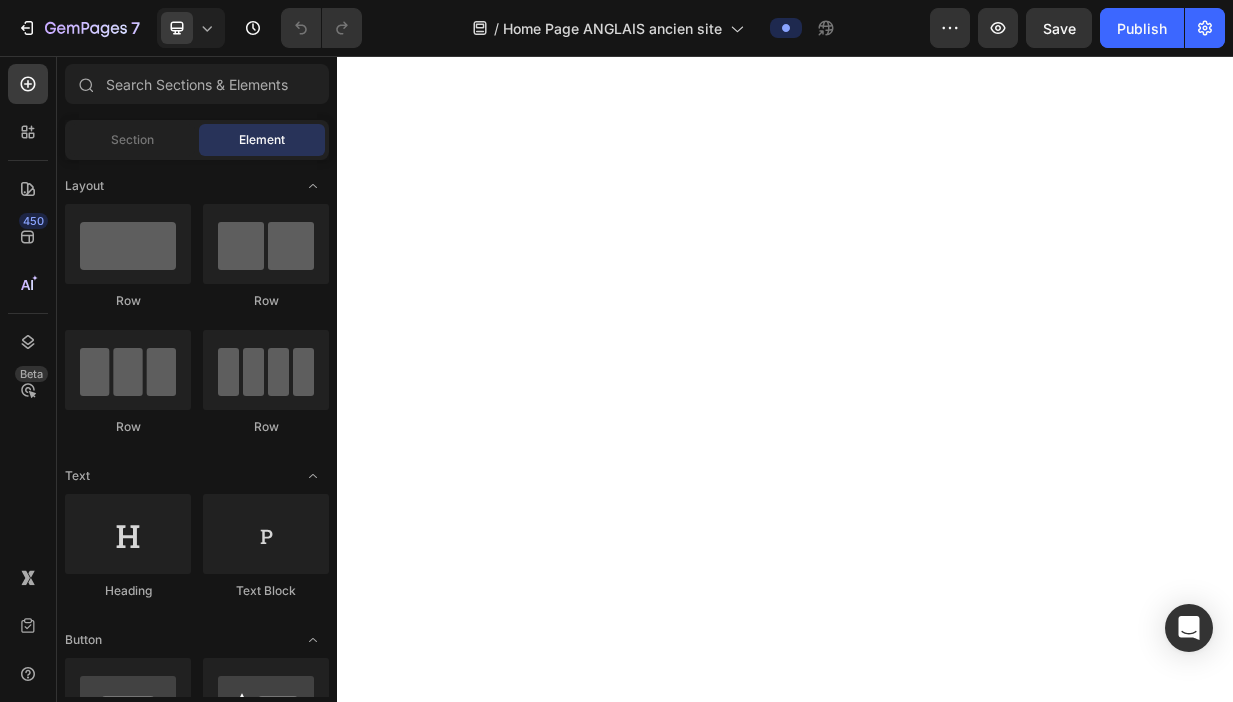 scroll, scrollTop: 0, scrollLeft: 0, axis: both 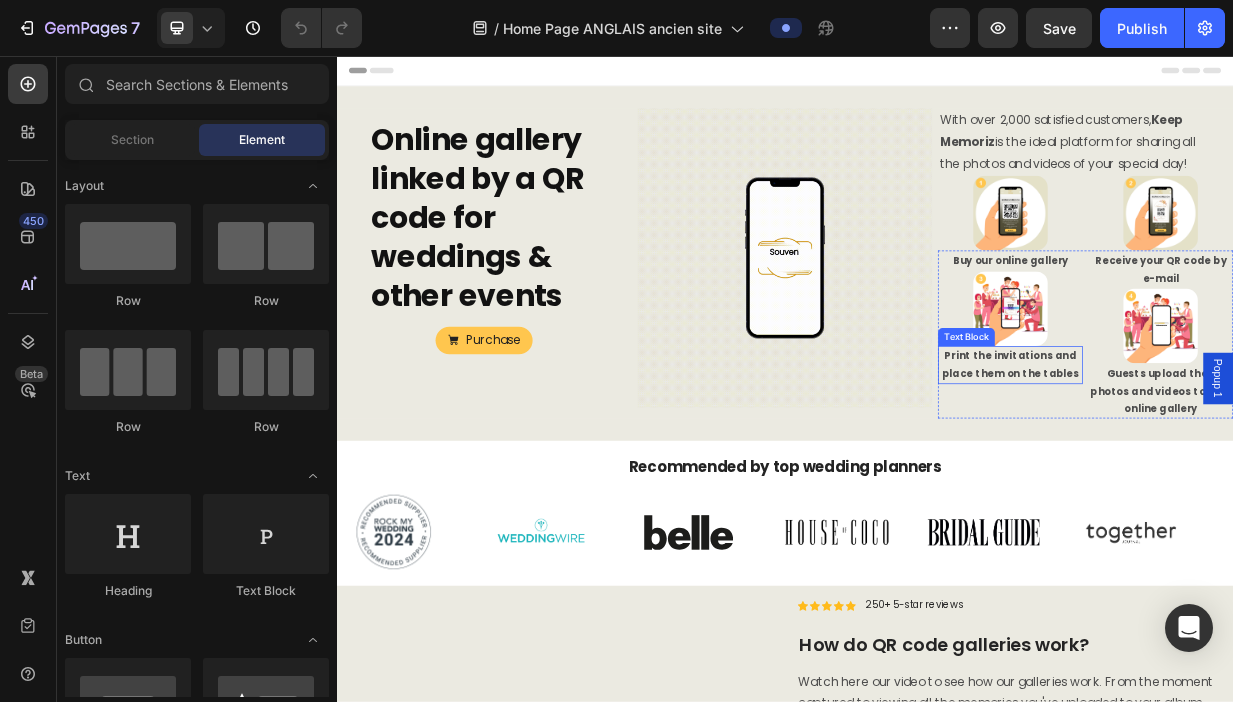 click on "Print the invitations and place them on the tables" at bounding box center [1238, 470] 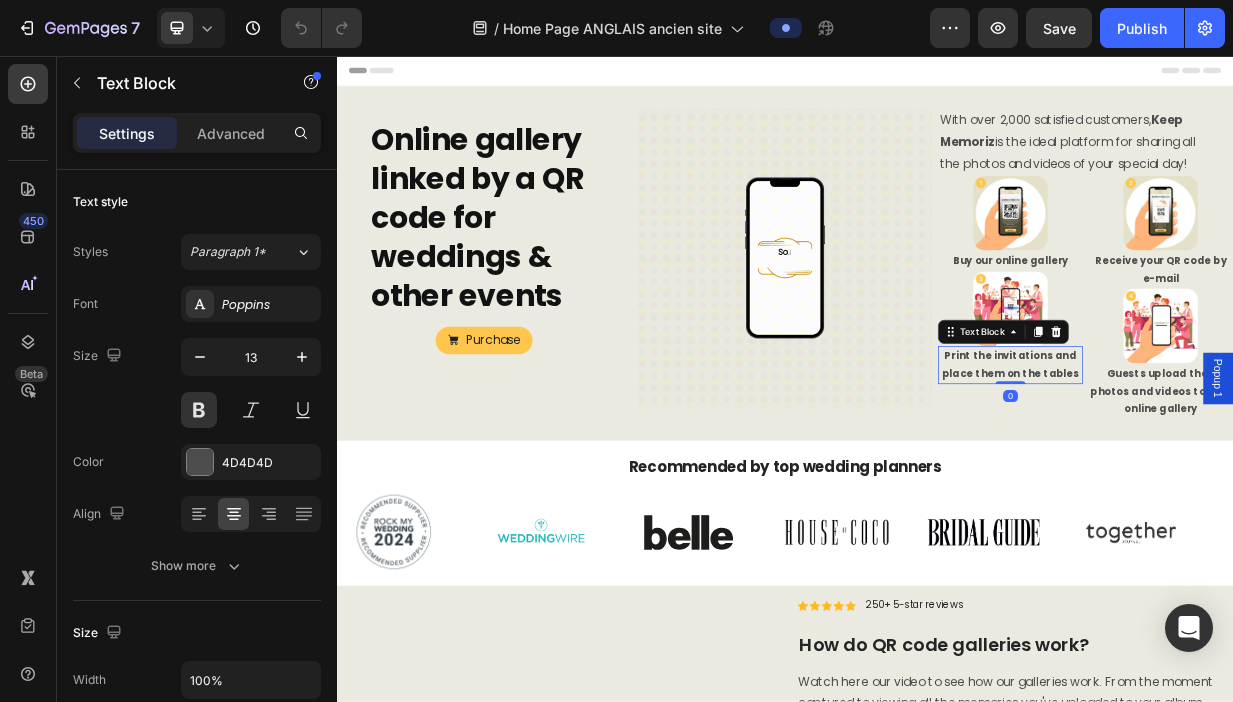 click on "Print the invitations and place them on the tables" at bounding box center [1238, 470] 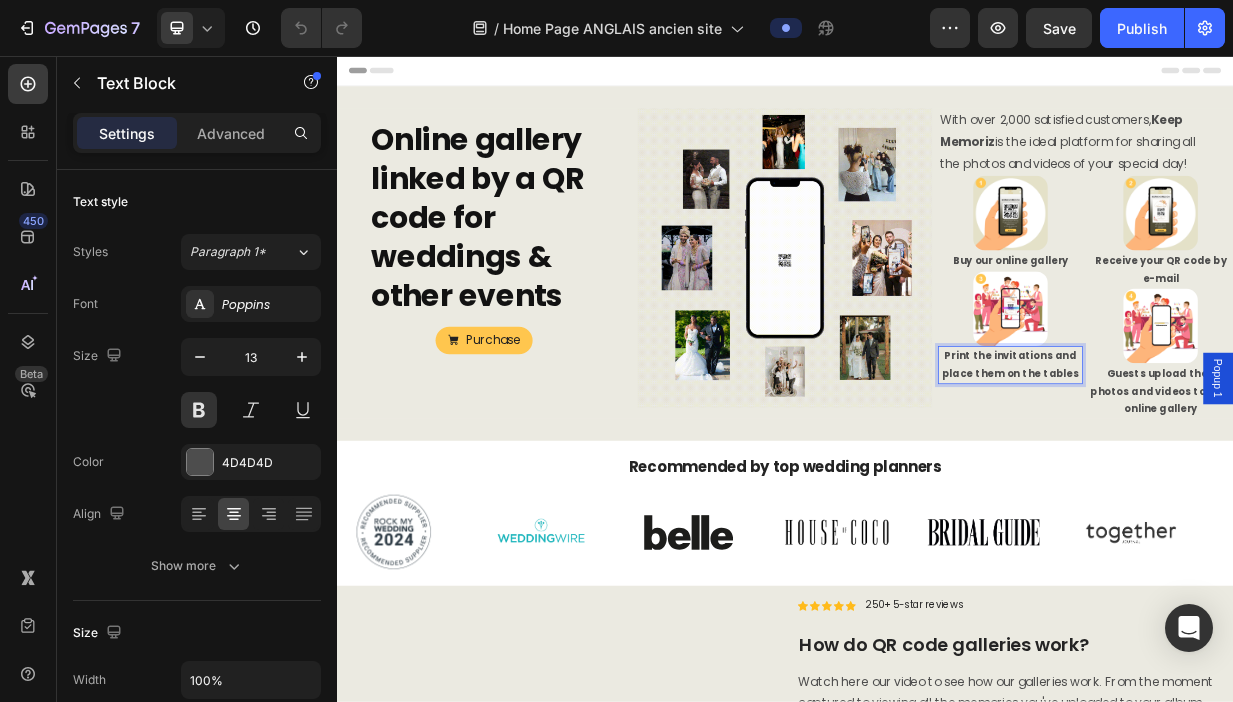 click on "Print the invitations and place them on the tables" at bounding box center [1238, 470] 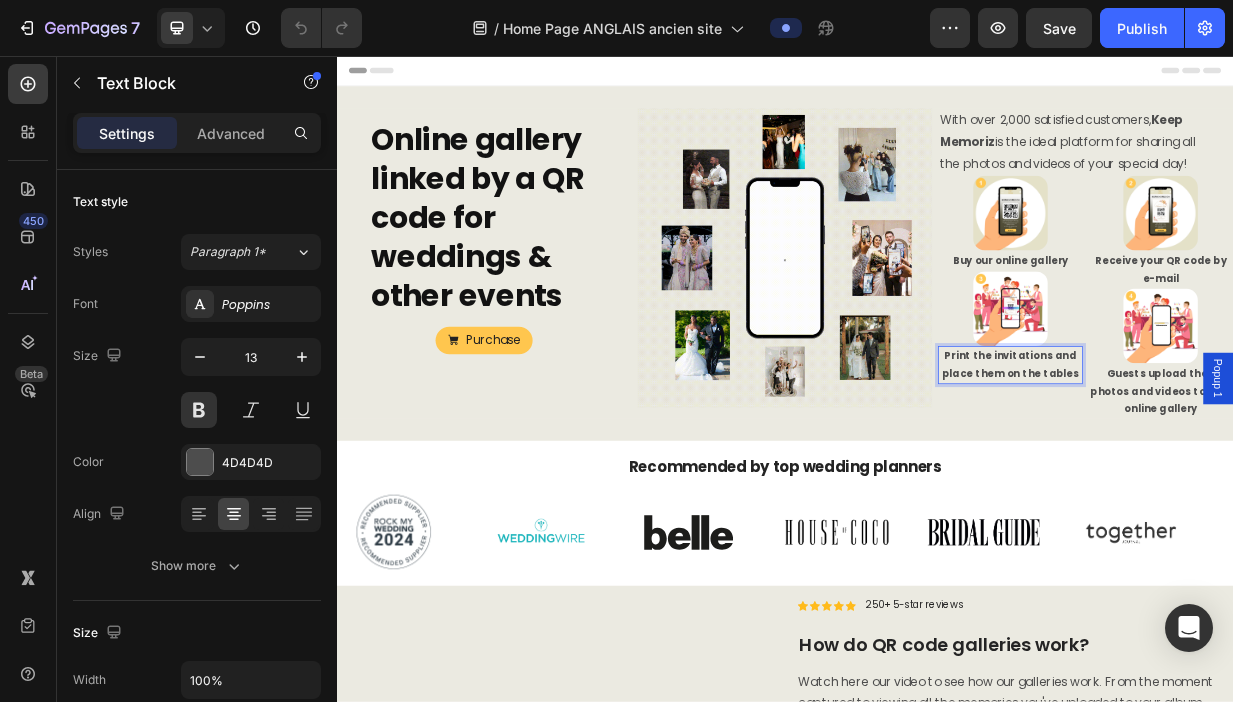 click on "Print the invitations and place them on the tables" at bounding box center (1238, 470) 